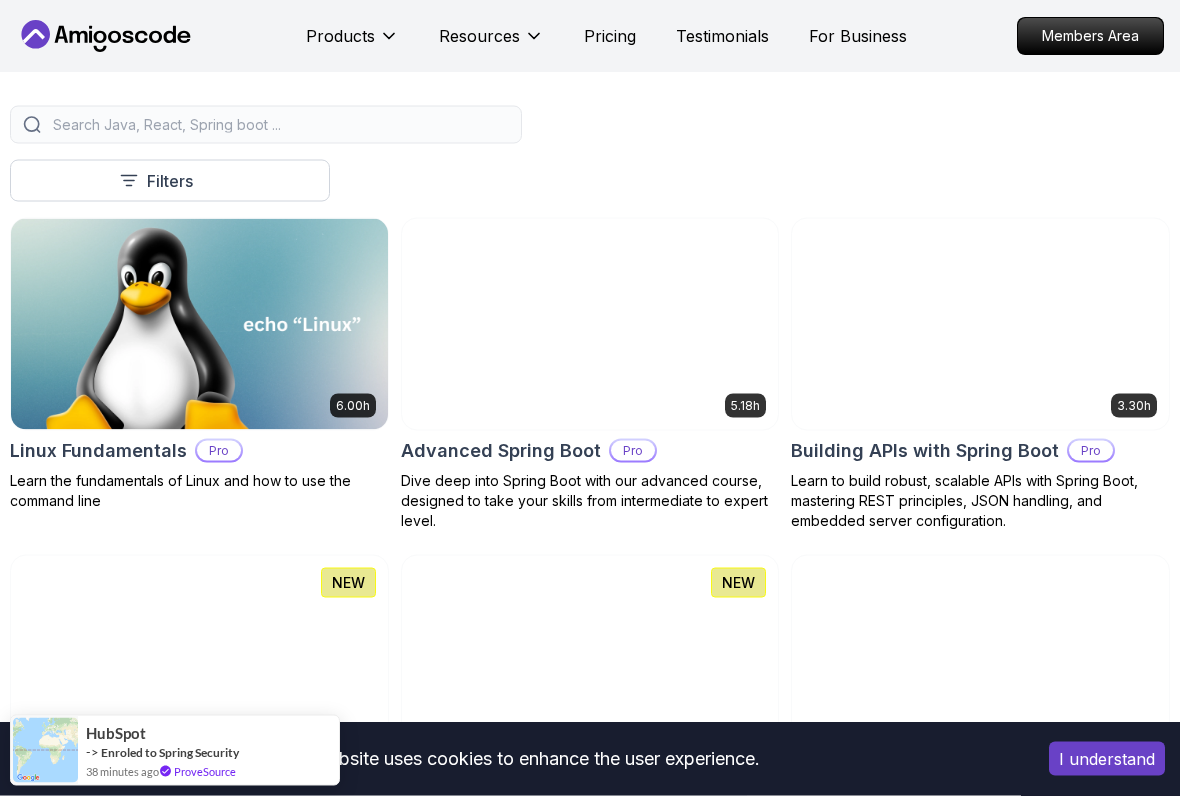 scroll, scrollTop: 481, scrollLeft: 0, axis: vertical 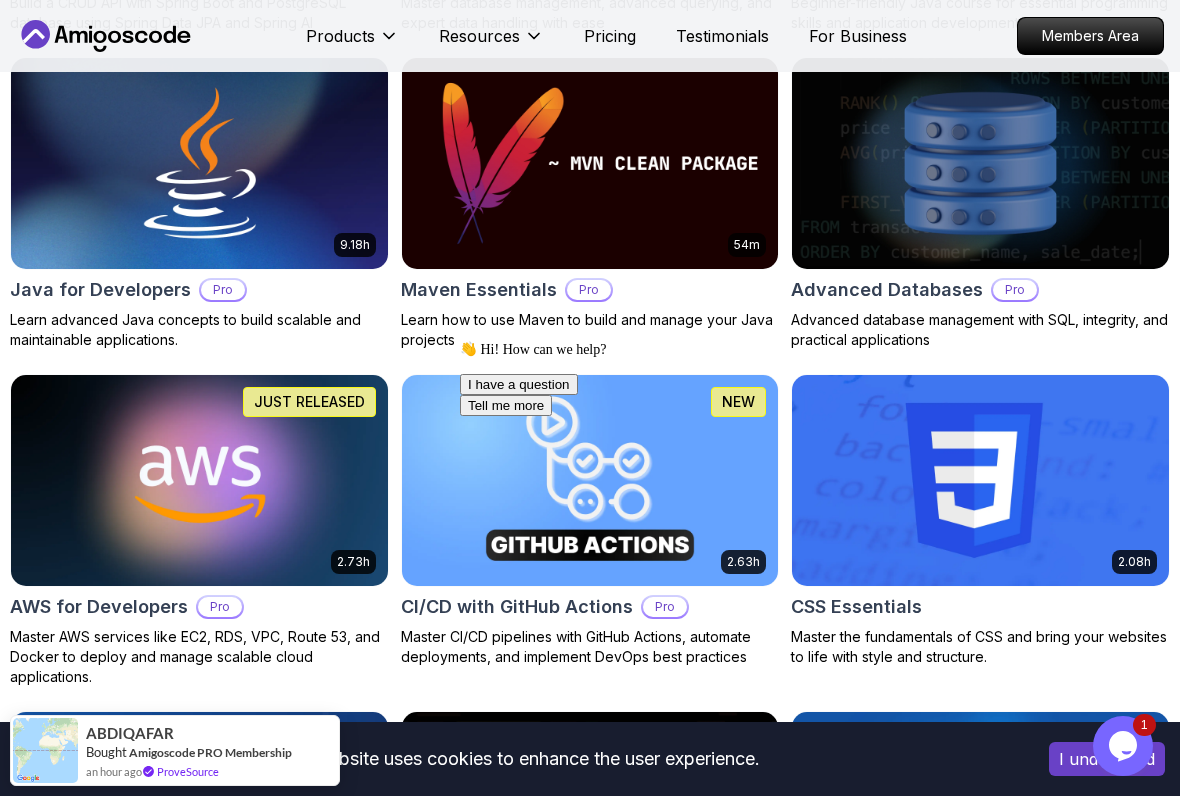 click at bounding box center [980, 163] 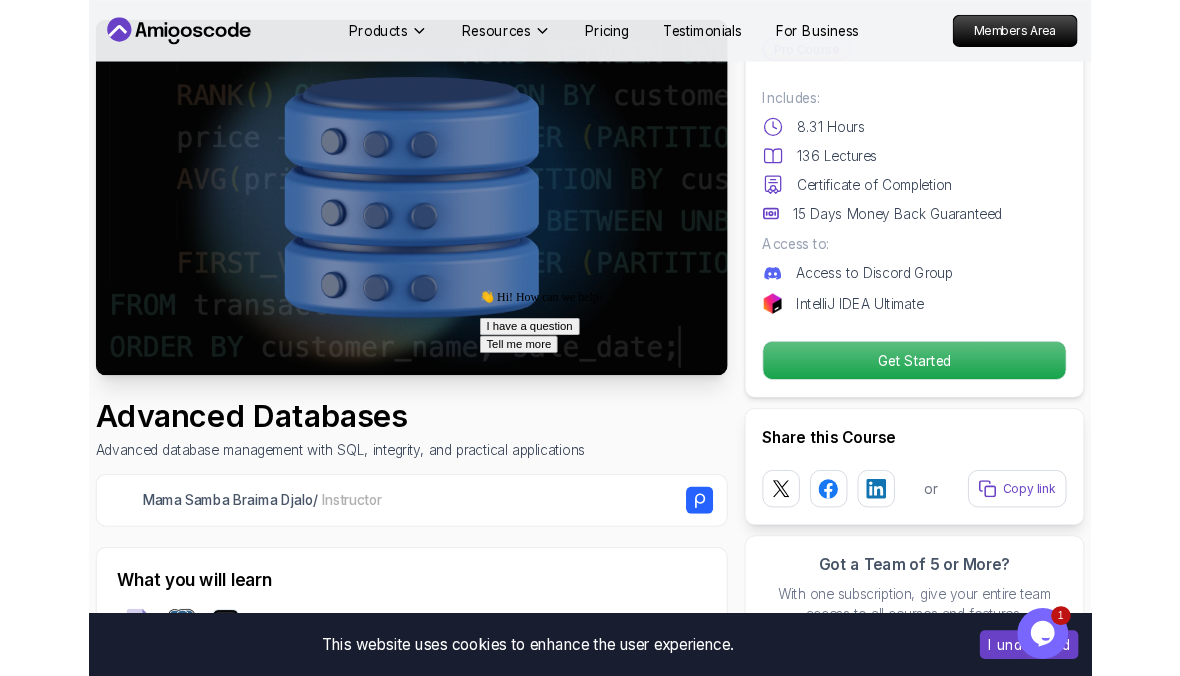 scroll, scrollTop: 0, scrollLeft: 0, axis: both 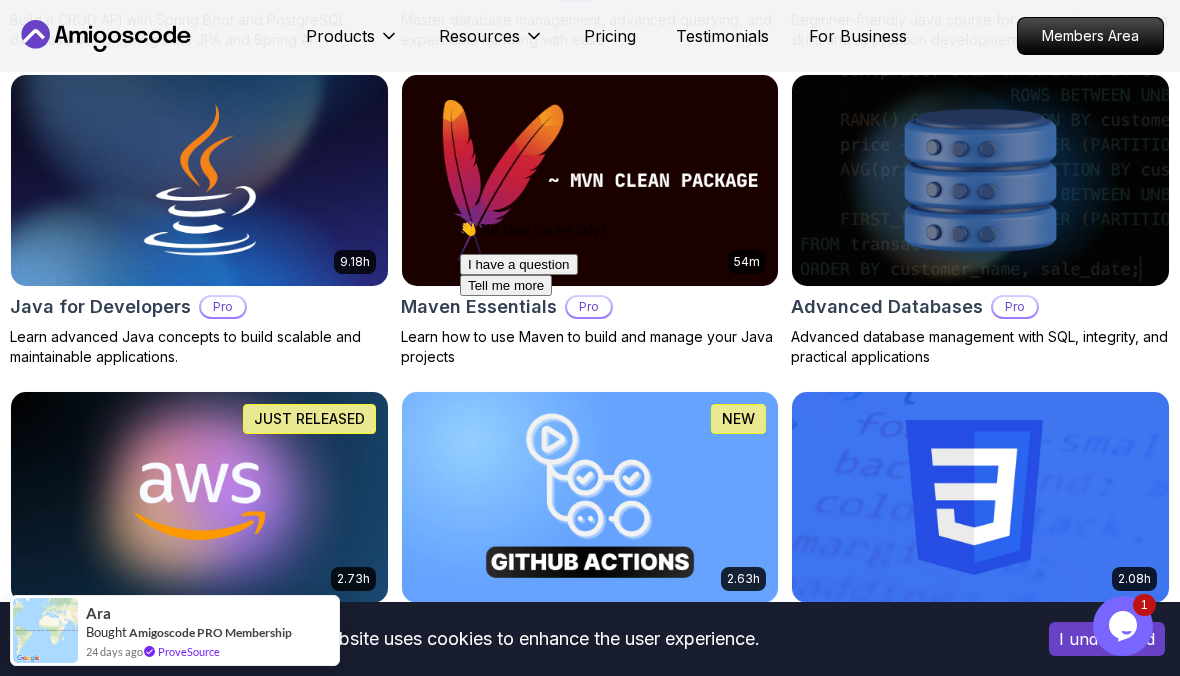 click at bounding box center (460, 221) 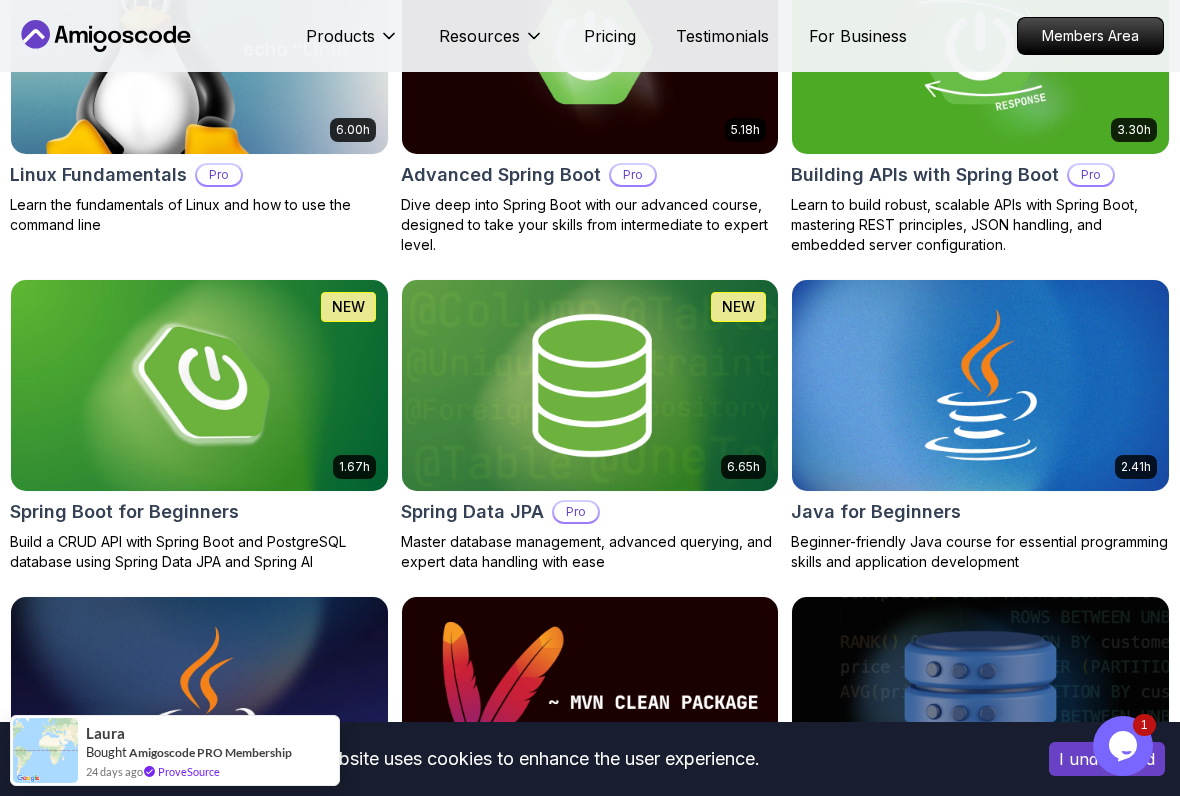 scroll, scrollTop: 780, scrollLeft: 0, axis: vertical 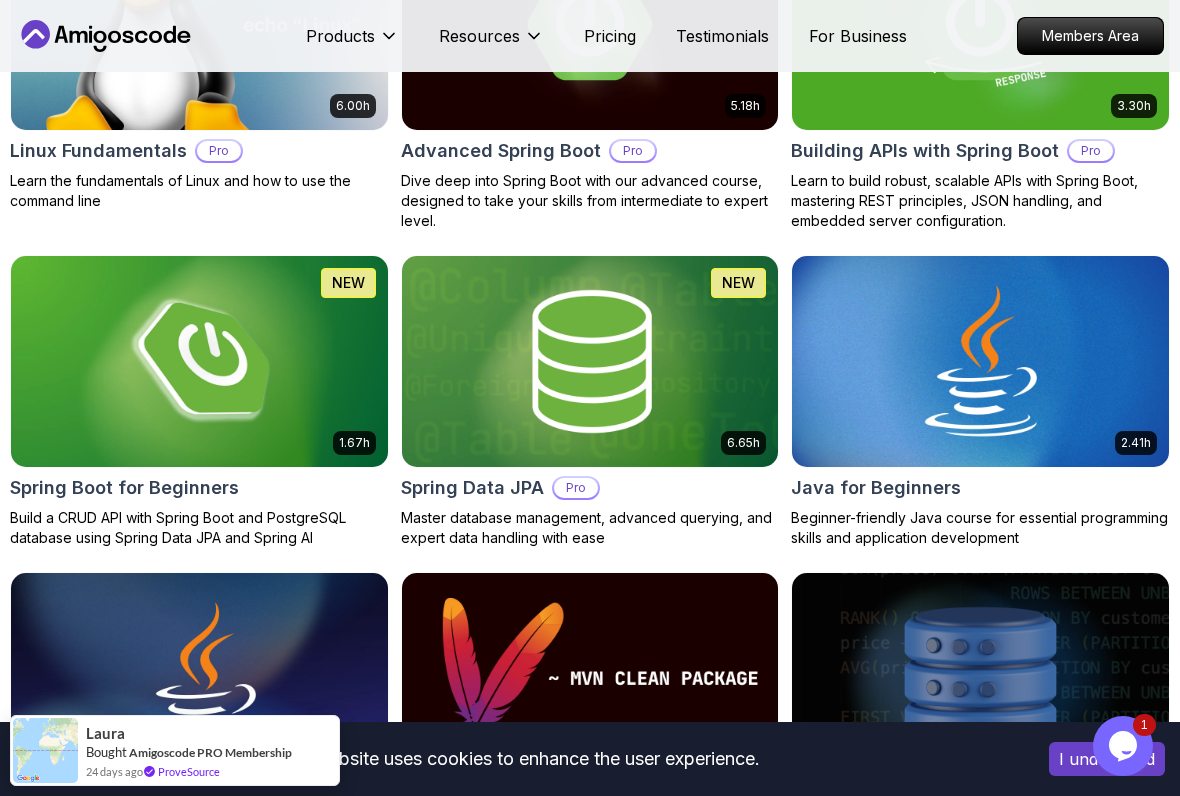 click at bounding box center [199, 361] 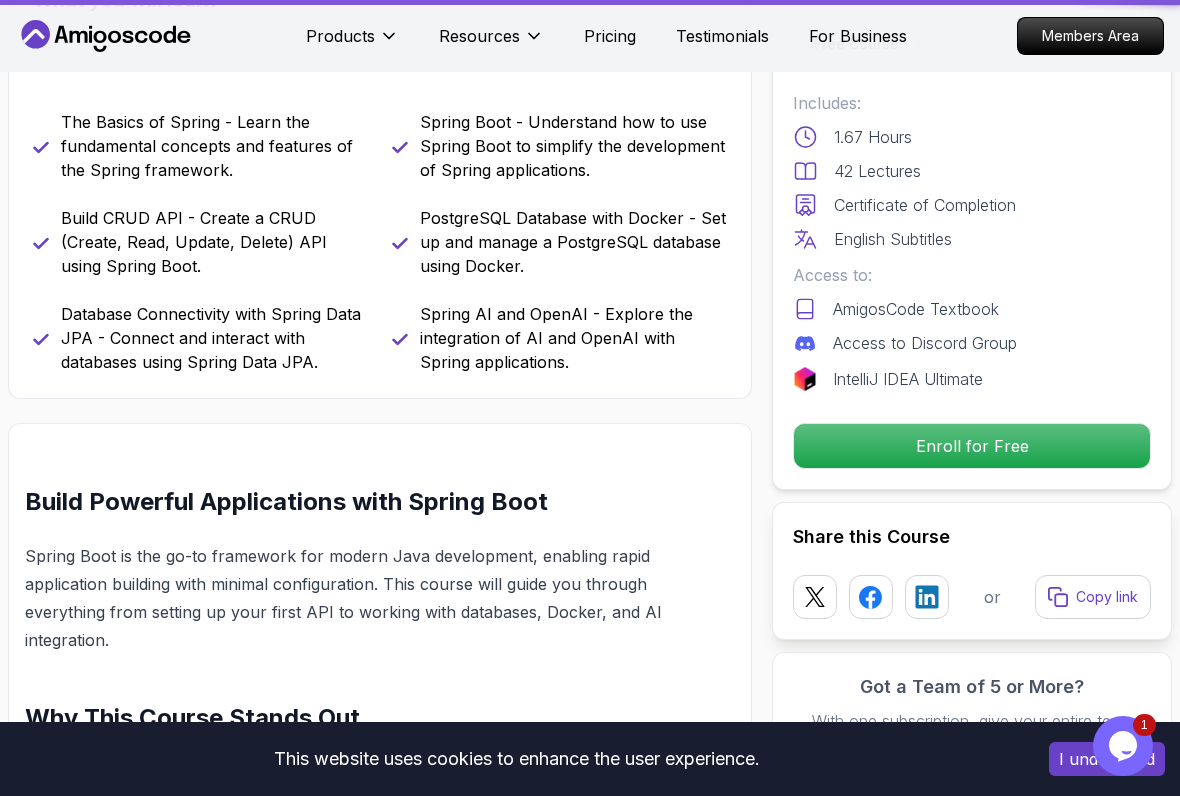 scroll, scrollTop: 0, scrollLeft: 0, axis: both 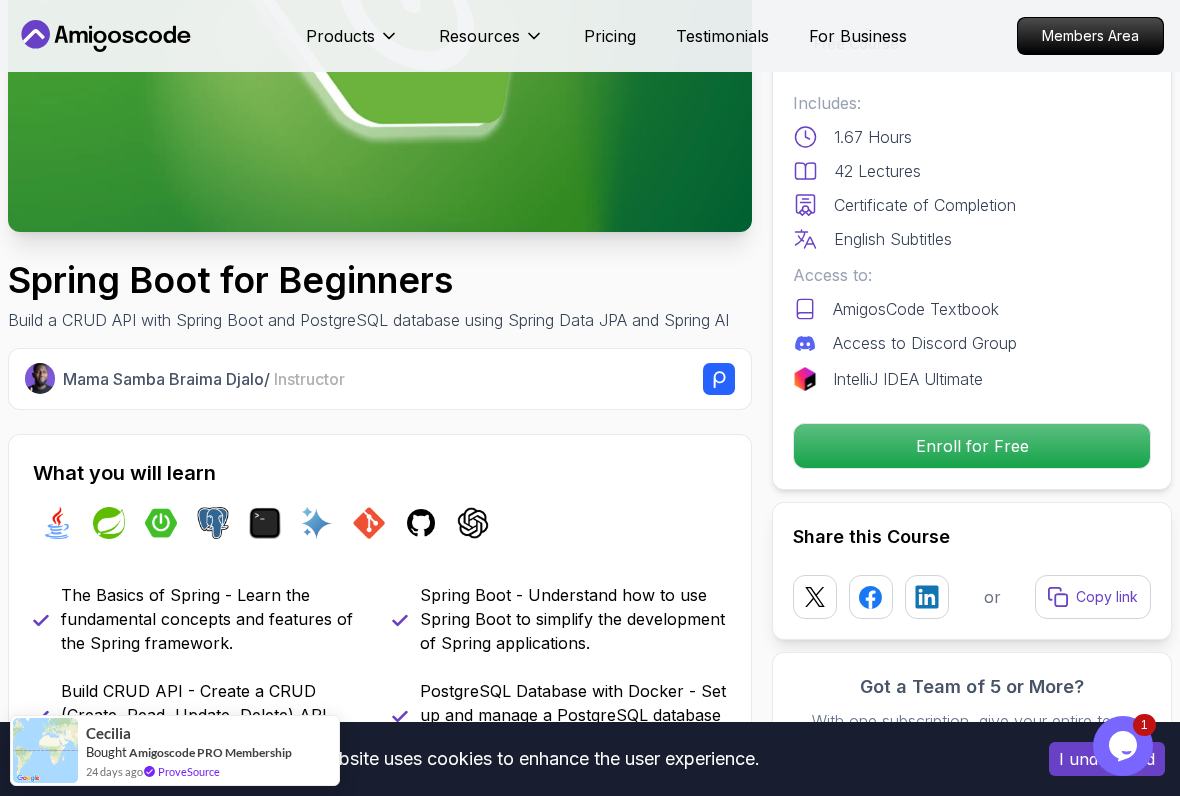 click on "Enroll for Free" at bounding box center (972, 446) 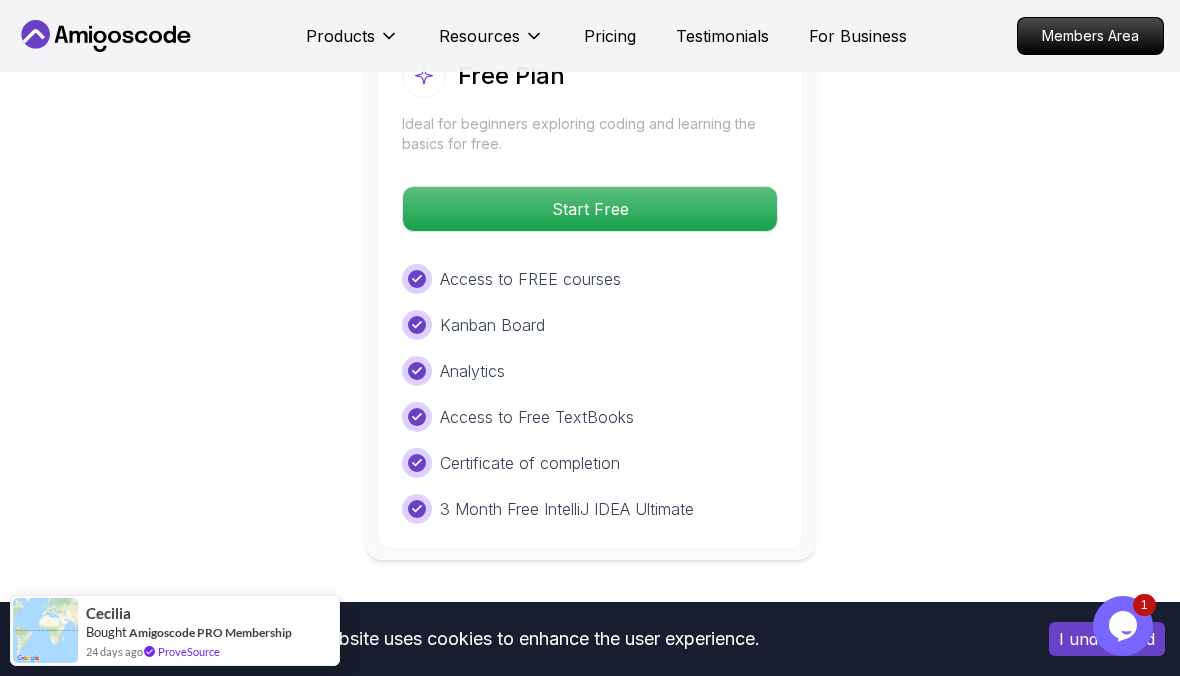 scroll, scrollTop: 4334, scrollLeft: 0, axis: vertical 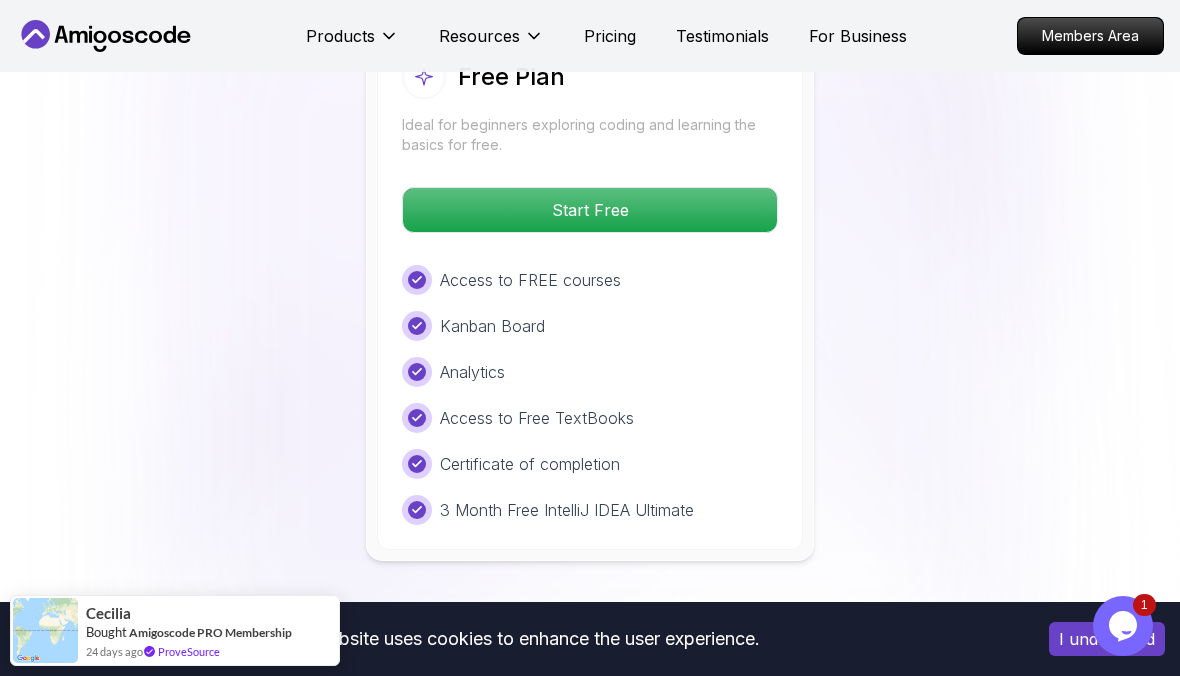 click on "Start Free" at bounding box center [590, 210] 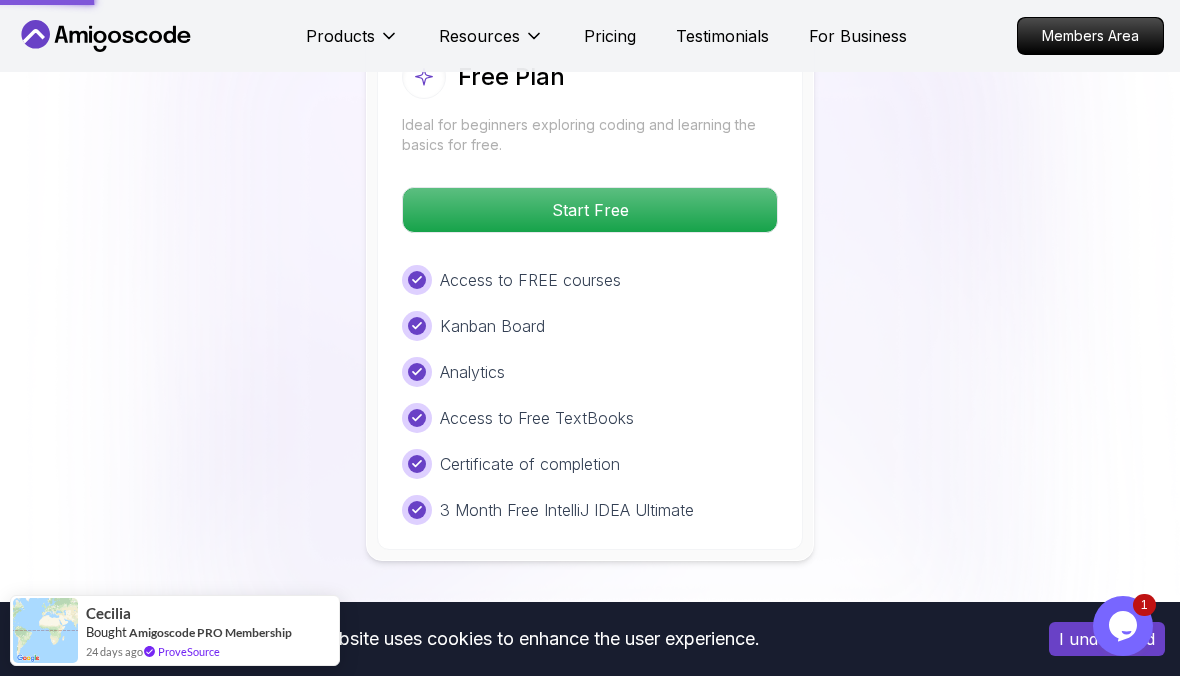 scroll, scrollTop: 0, scrollLeft: 0, axis: both 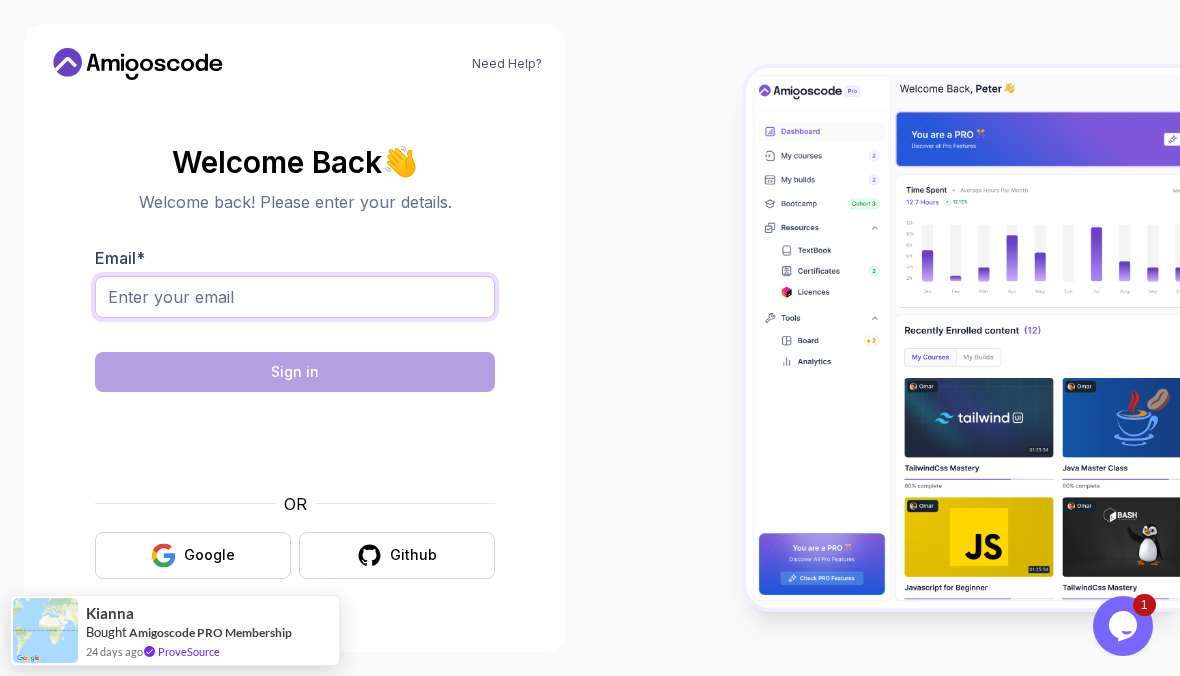 click on "Email *" at bounding box center [295, 297] 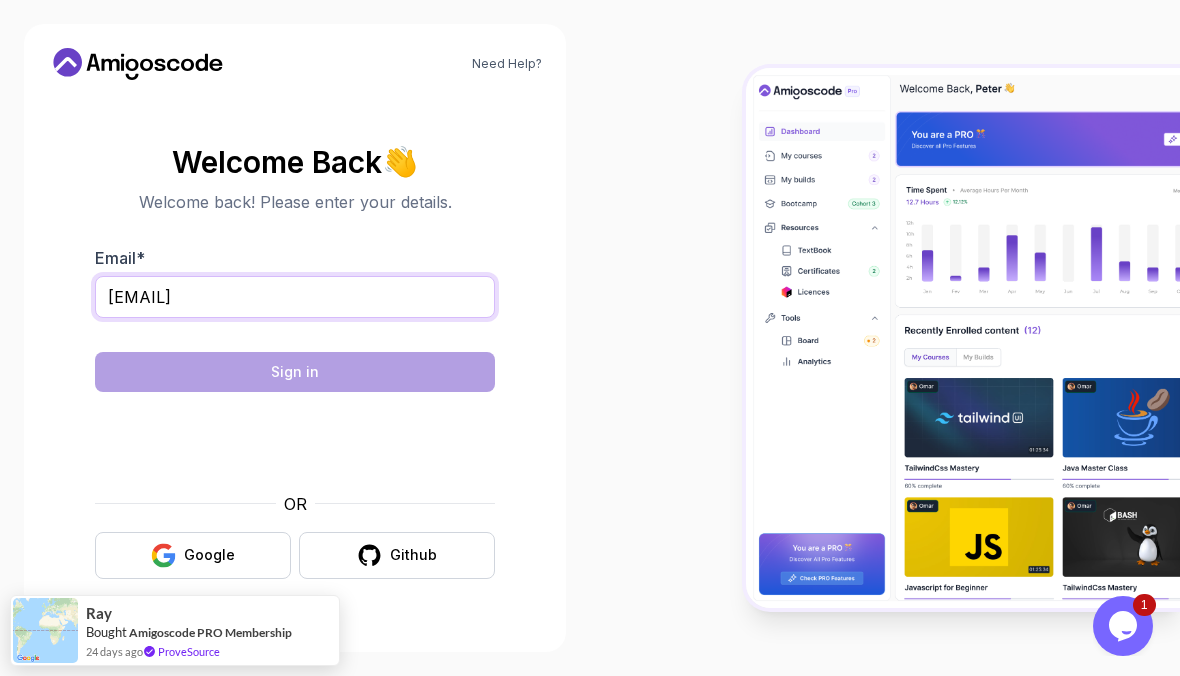 type on "datnguyen2112003@gmail.com" 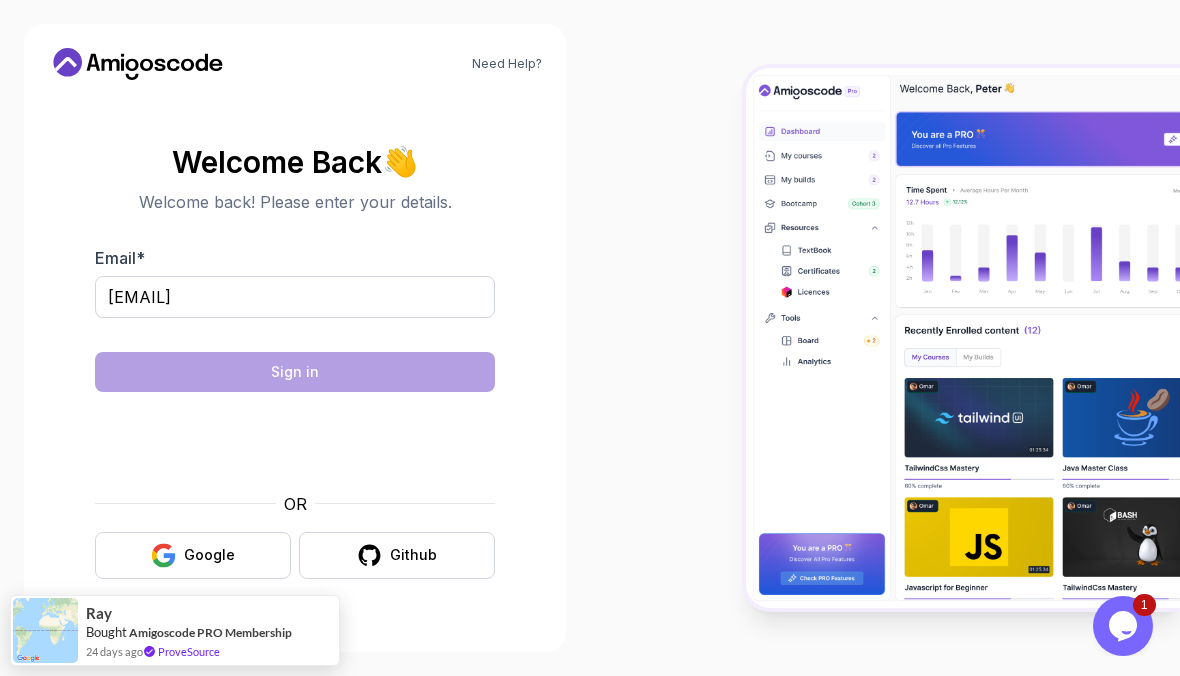 click on "Google" at bounding box center (209, 555) 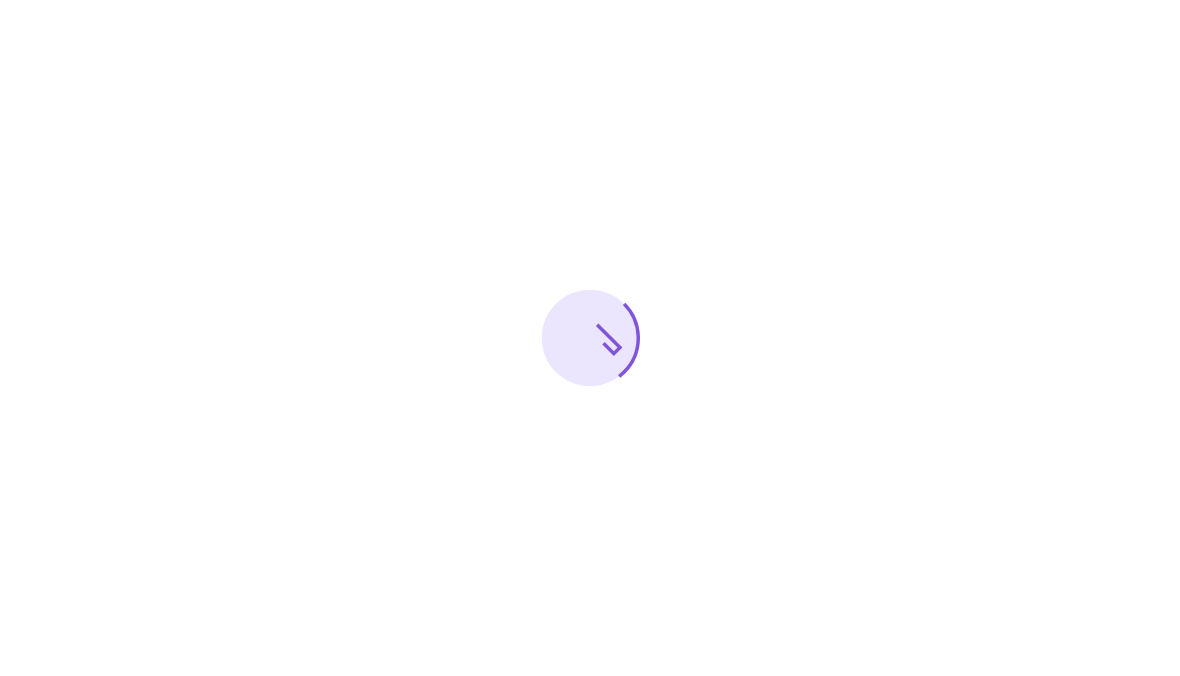 scroll, scrollTop: 0, scrollLeft: 0, axis: both 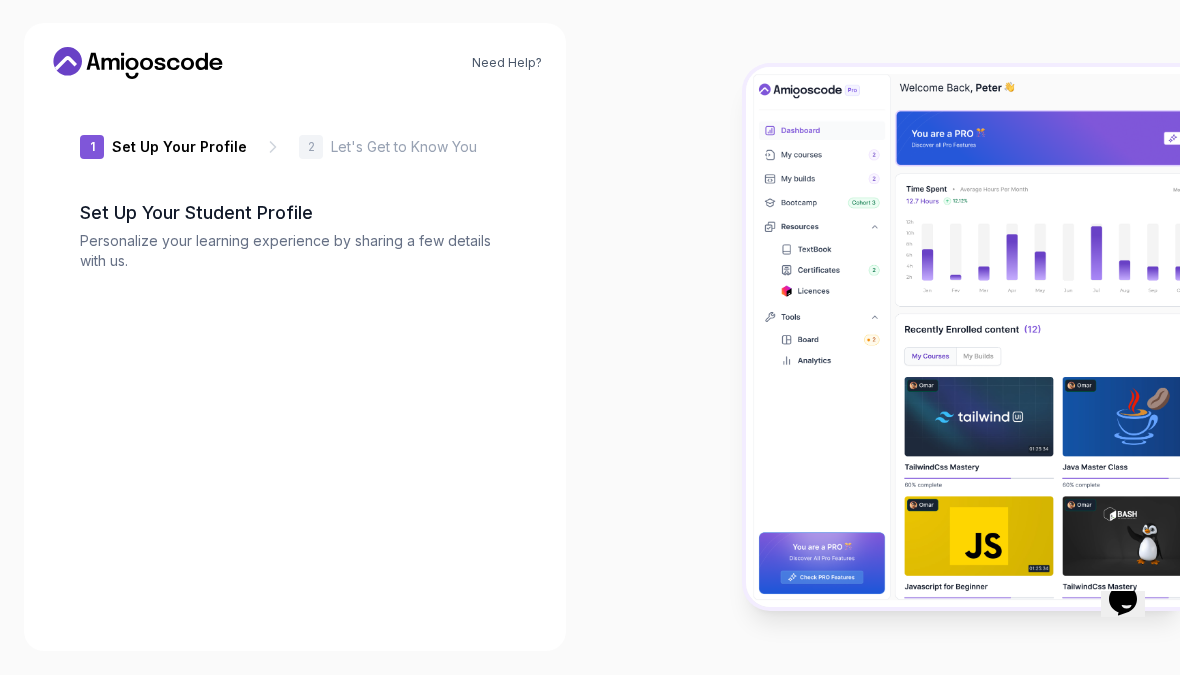 type on "keenstagc0675" 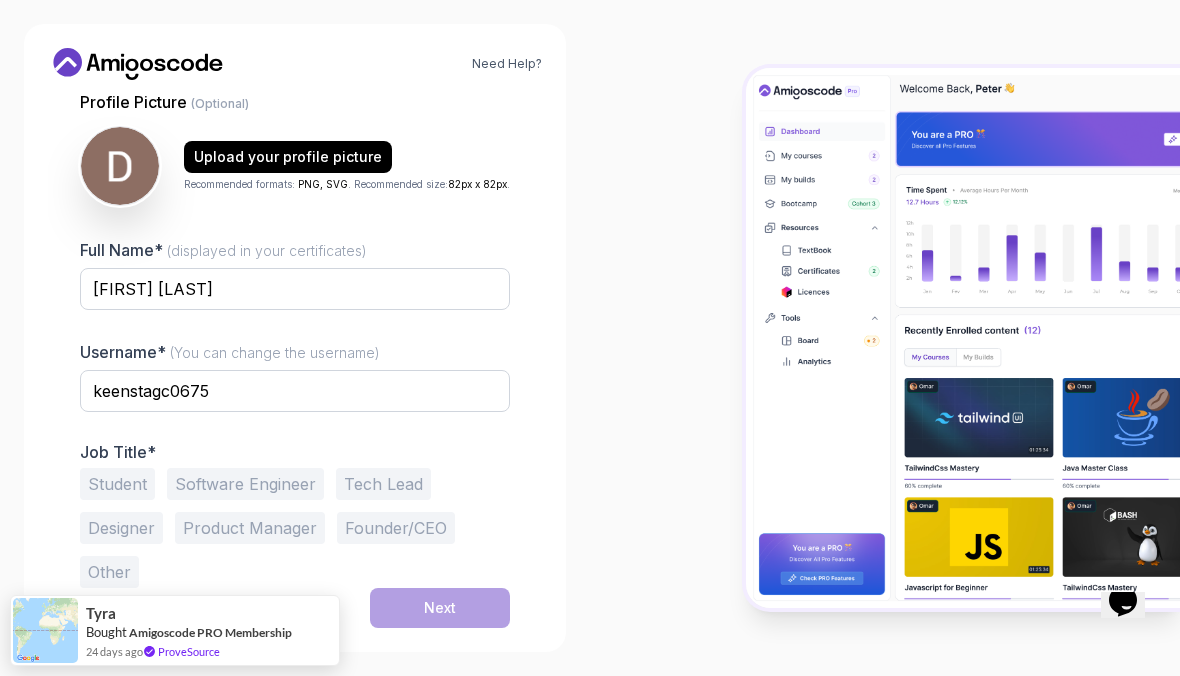 scroll, scrollTop: 222, scrollLeft: 0, axis: vertical 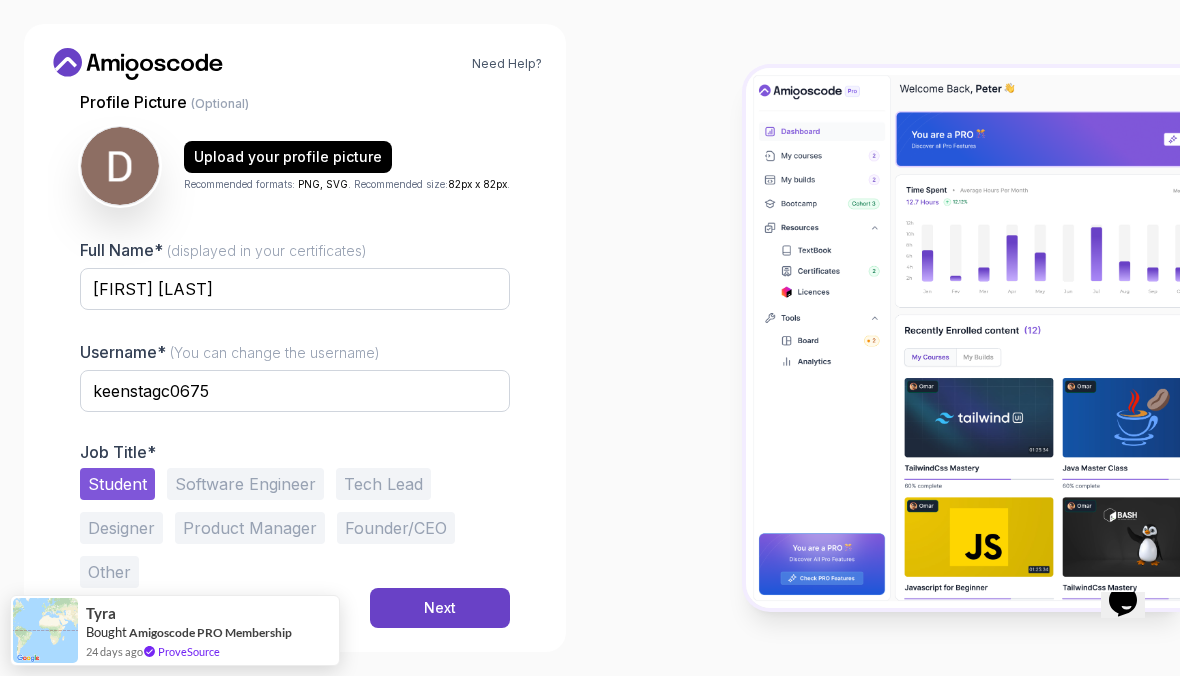 click on "Next" at bounding box center [440, 608] 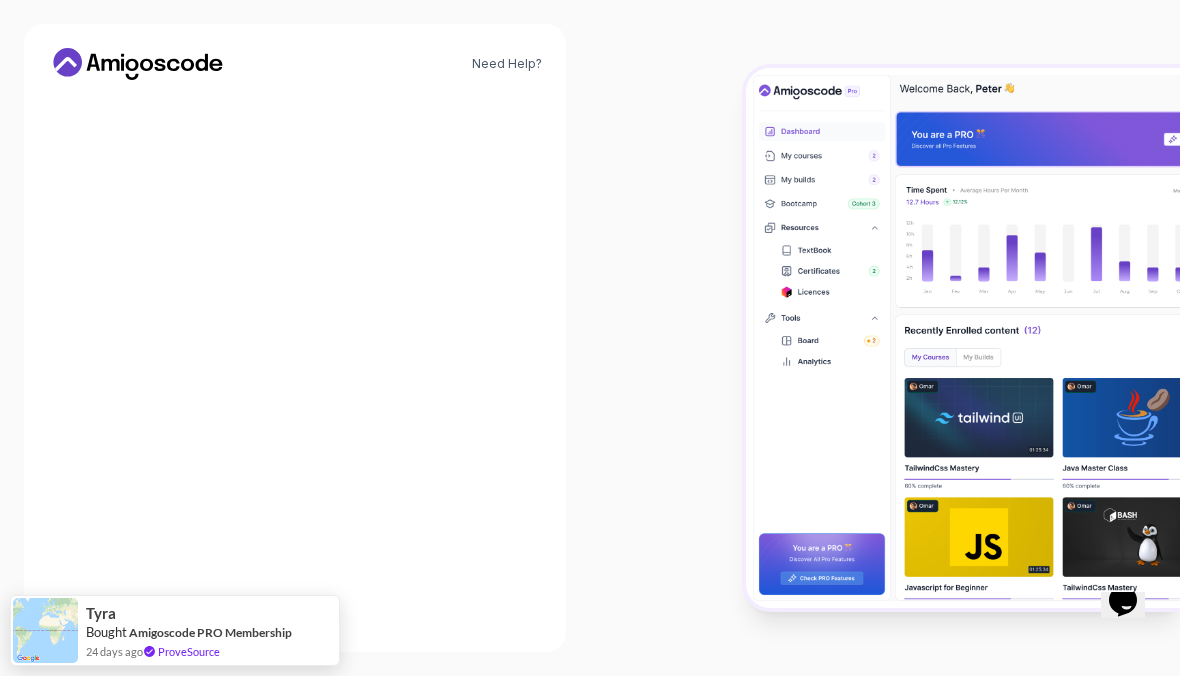 scroll, scrollTop: 221, scrollLeft: 0, axis: vertical 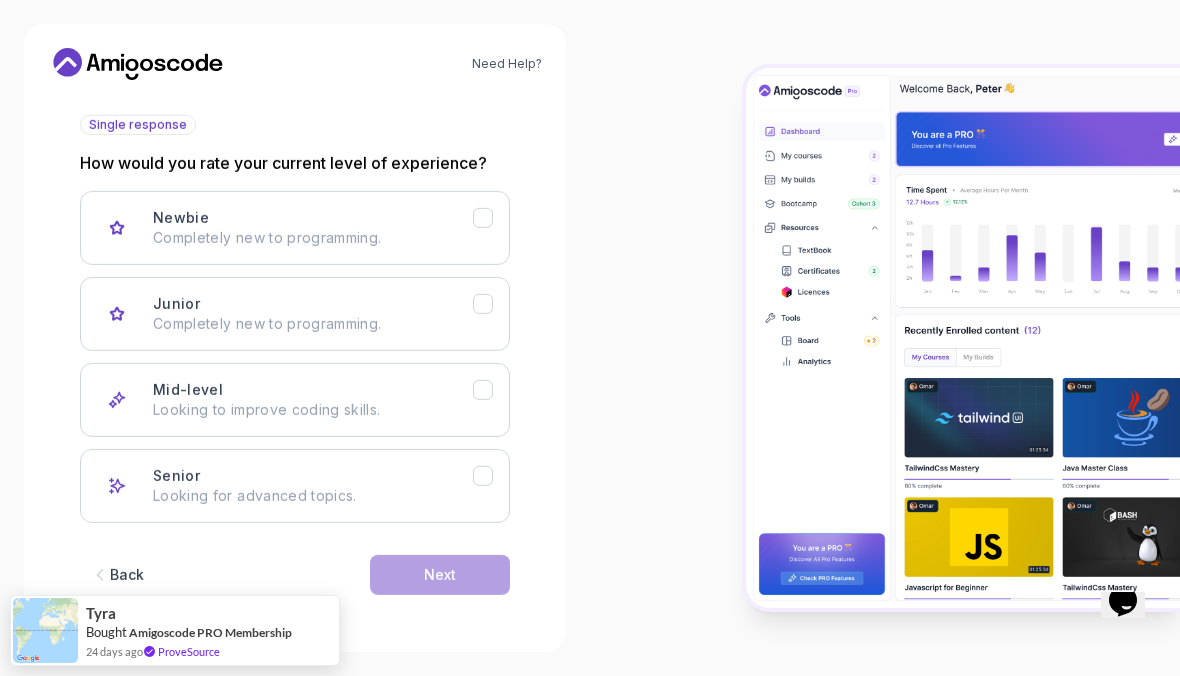 click on "Back Next" at bounding box center [295, 575] 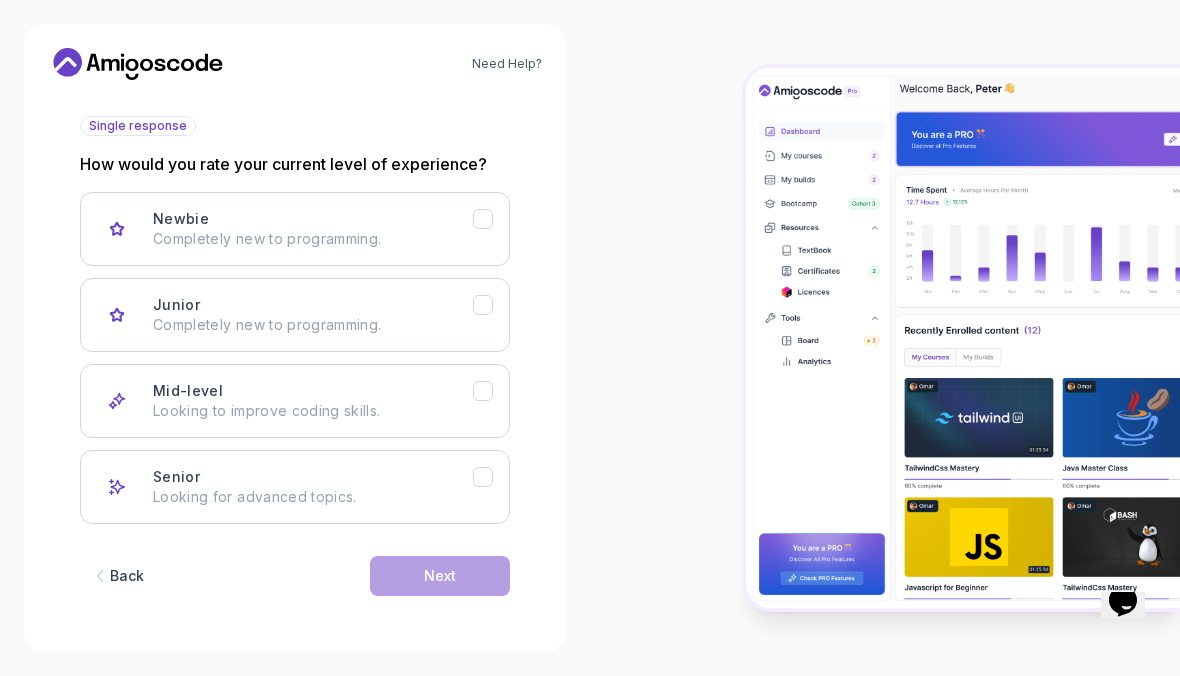 click at bounding box center (483, 219) 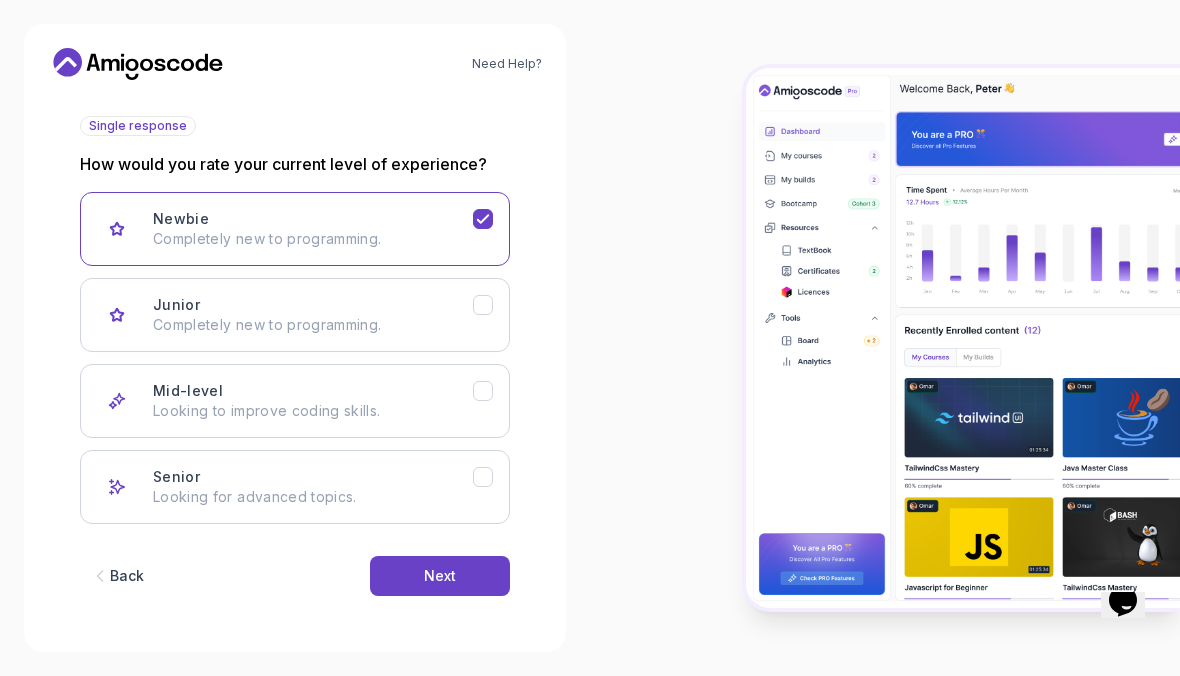 click on "Next" at bounding box center [440, 576] 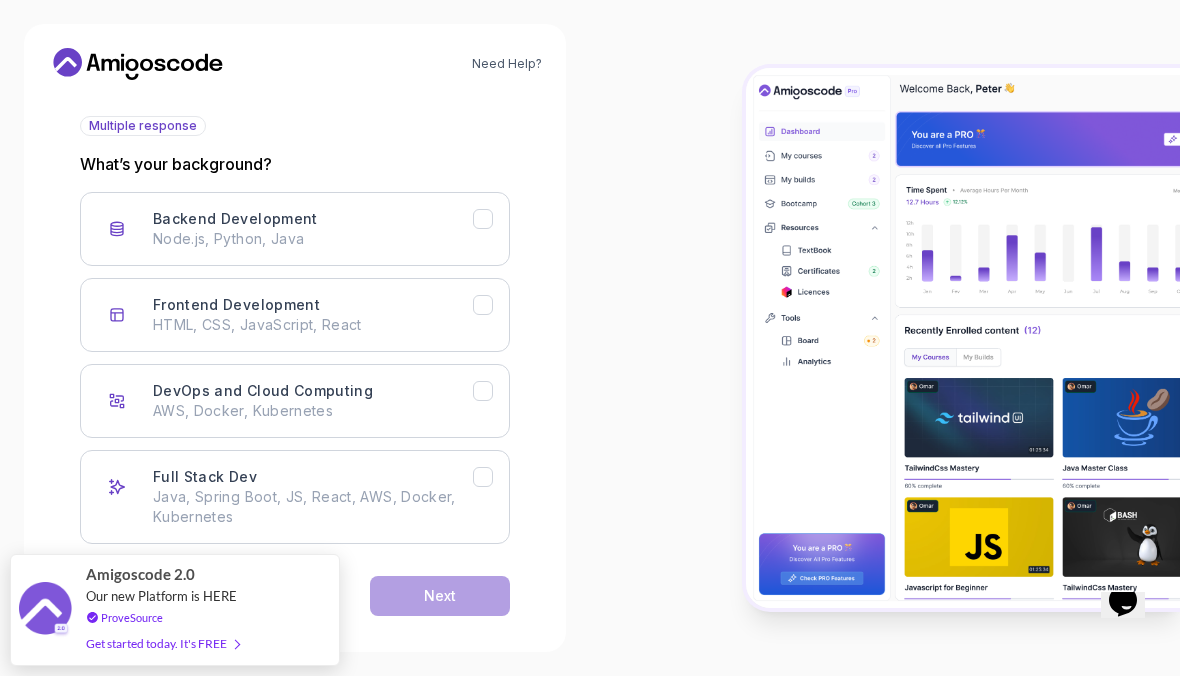 click on "Node.js, Python, Java" at bounding box center (313, 239) 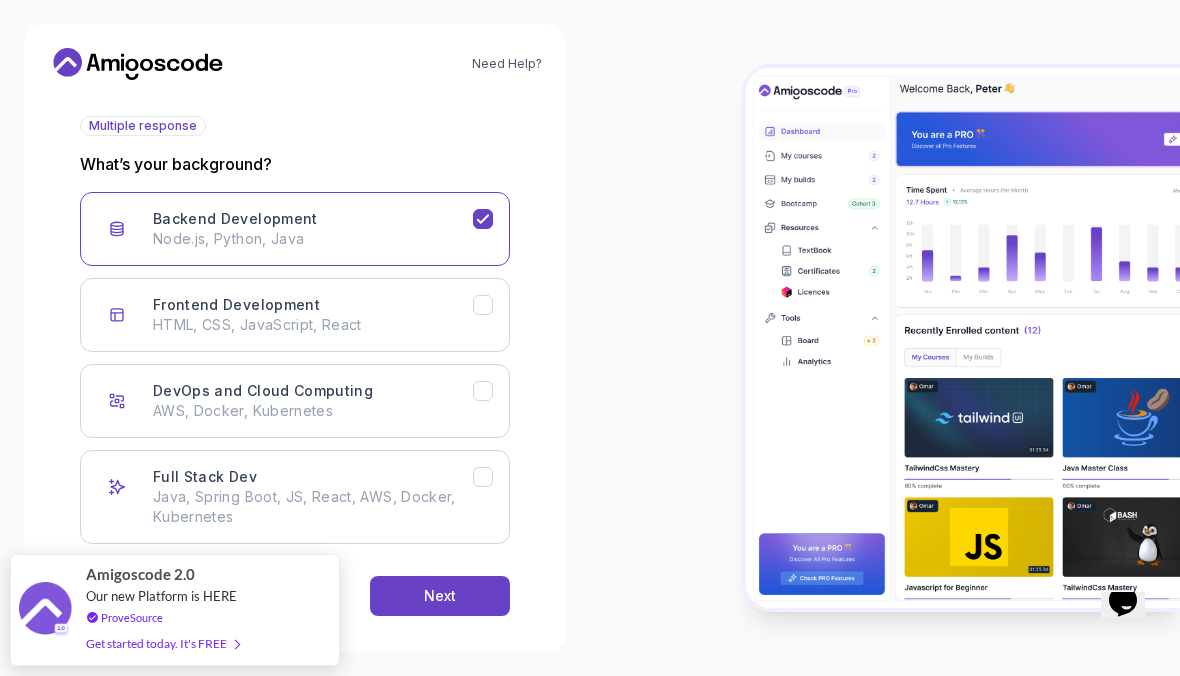 click on "Java, Spring Boot, JS, React, AWS, Docker, Kubernetes" at bounding box center [313, 507] 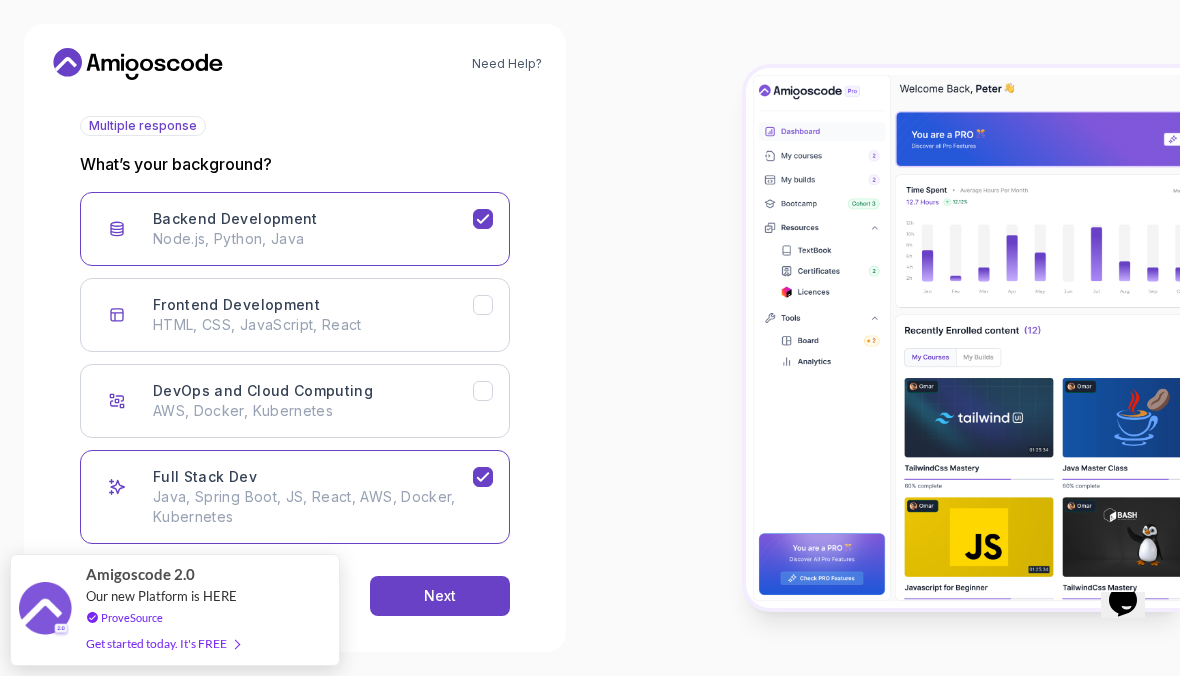 click on "Next" at bounding box center [440, 596] 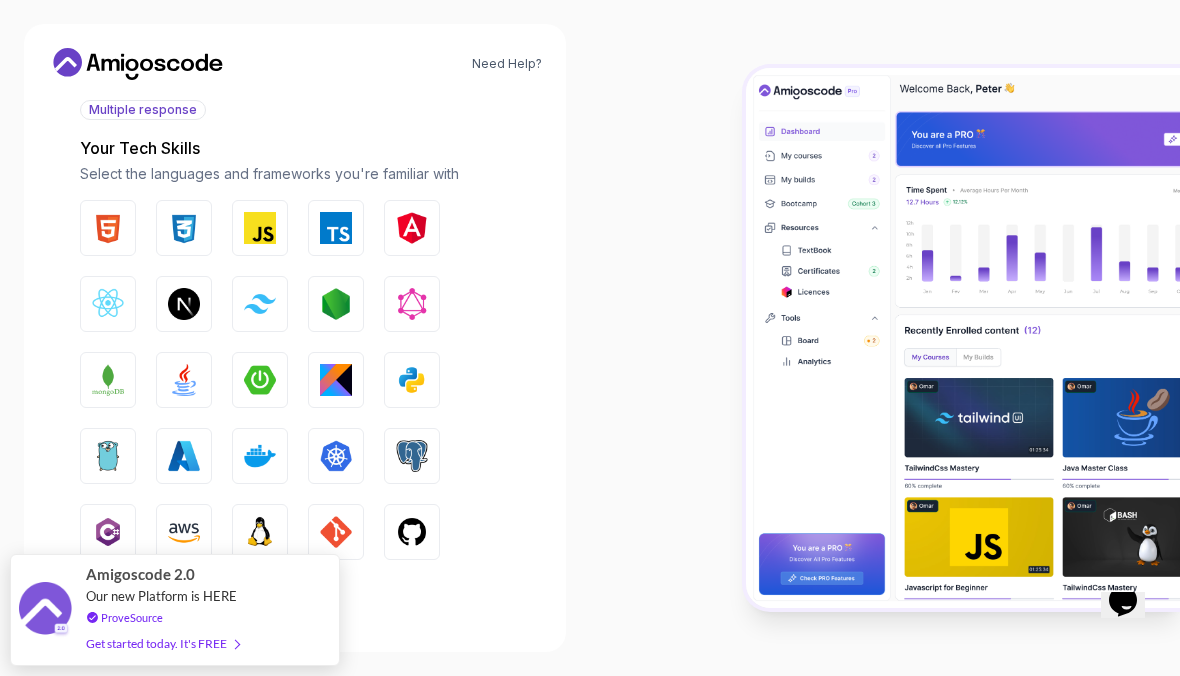 scroll, scrollTop: 236, scrollLeft: 0, axis: vertical 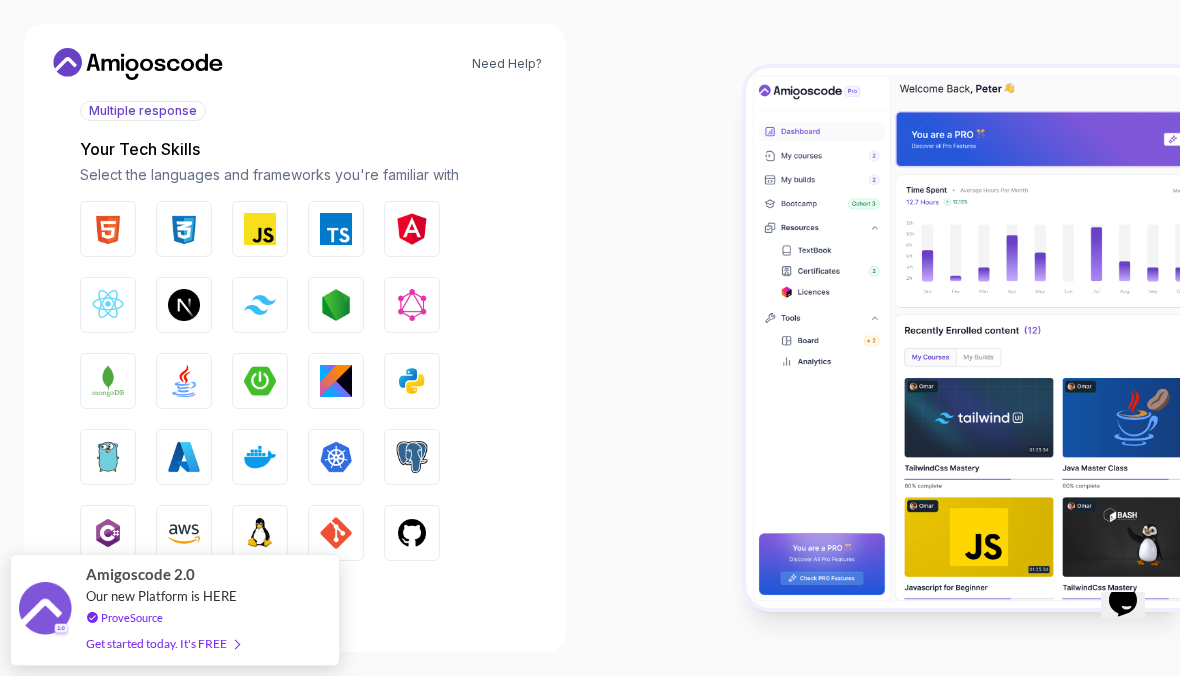 click at bounding box center (260, 229) 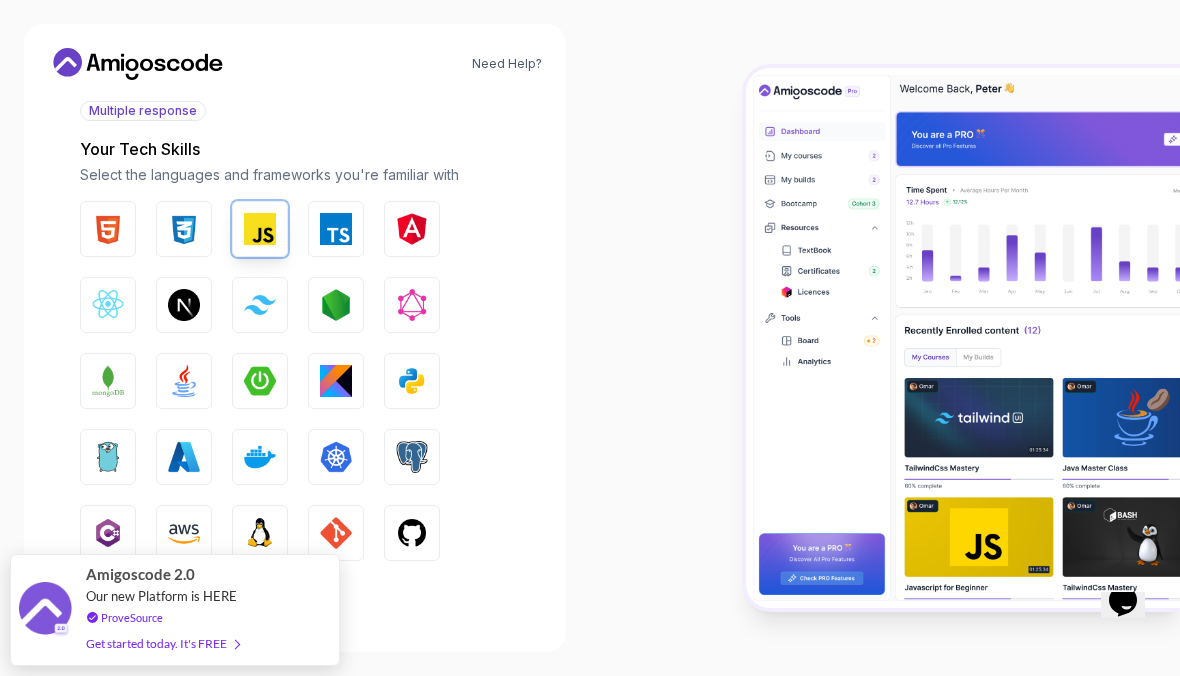 click at bounding box center [184, 229] 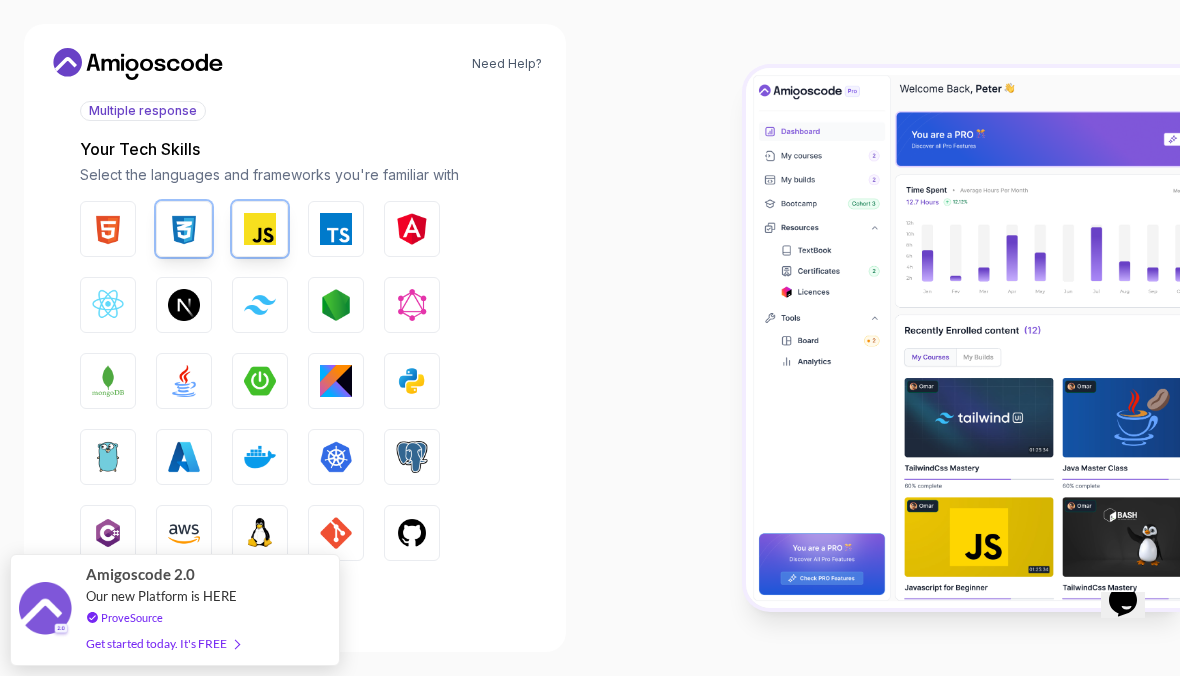 click at bounding box center (108, 229) 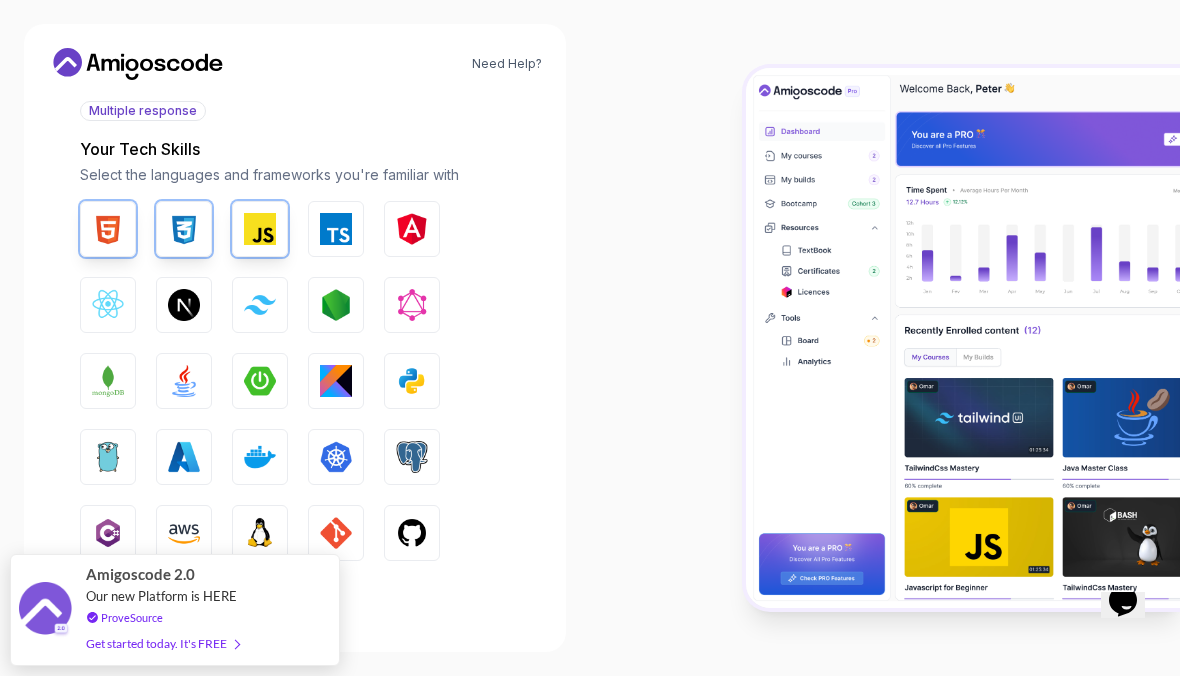 click at bounding box center [108, 305] 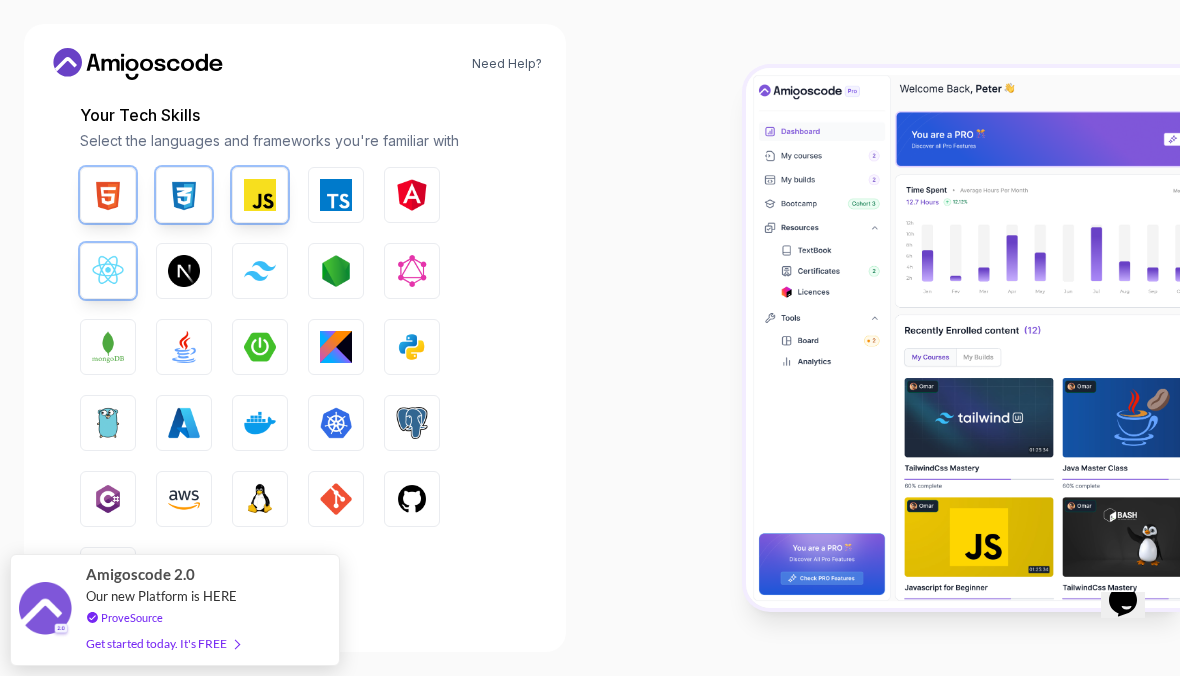 scroll, scrollTop: 269, scrollLeft: 0, axis: vertical 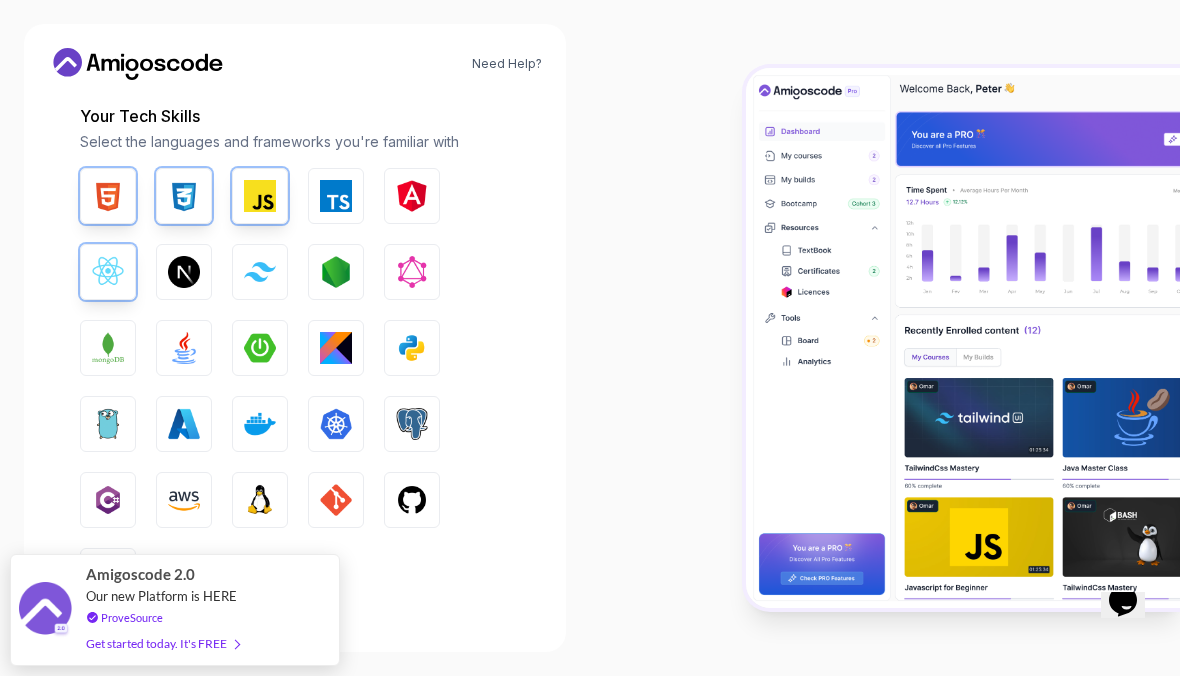 click on "Tailwind CSS" at bounding box center (260, 272) 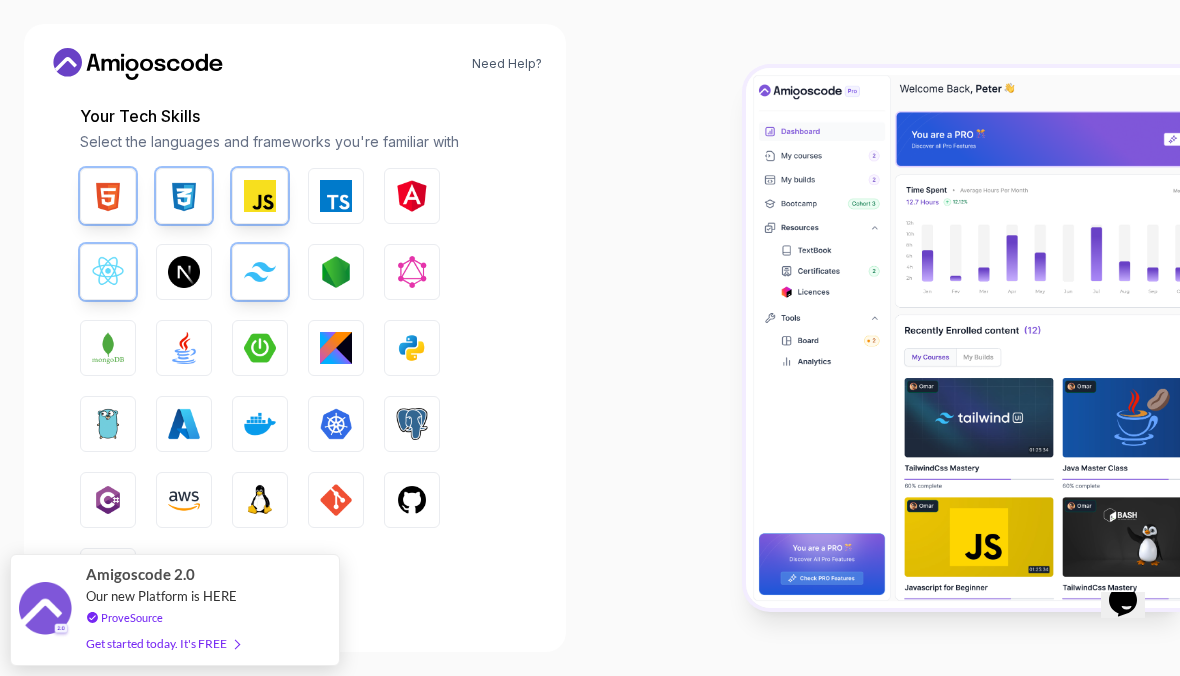 click at bounding box center (184, 348) 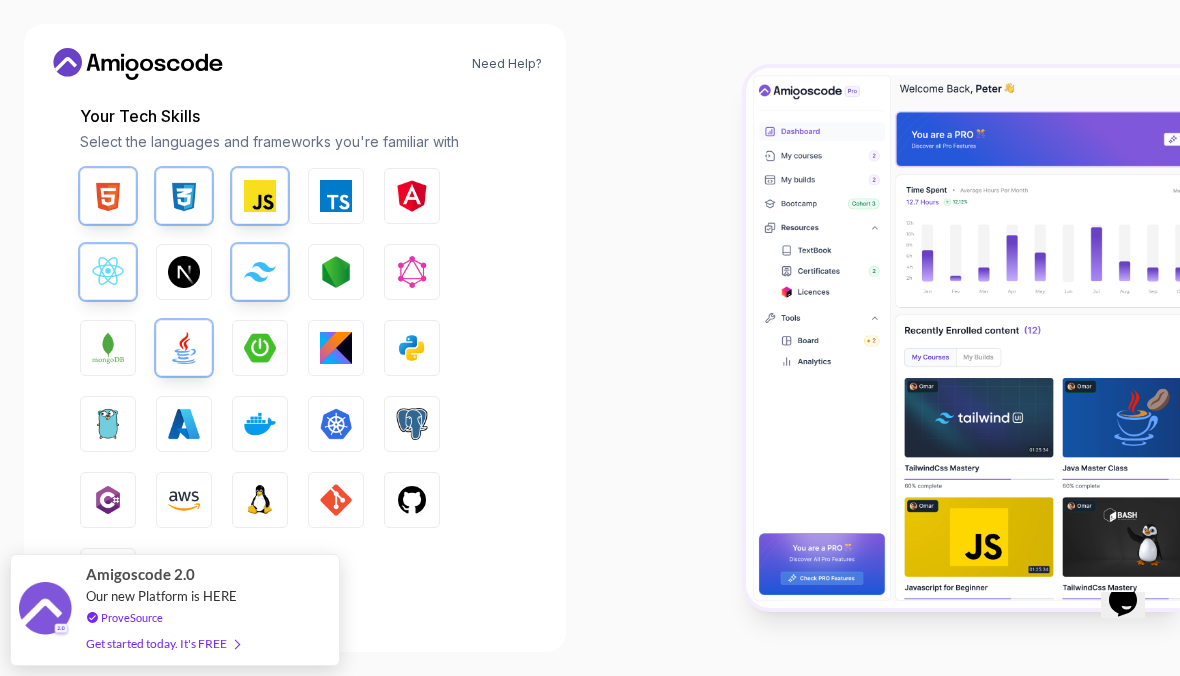 click at bounding box center [260, 348] 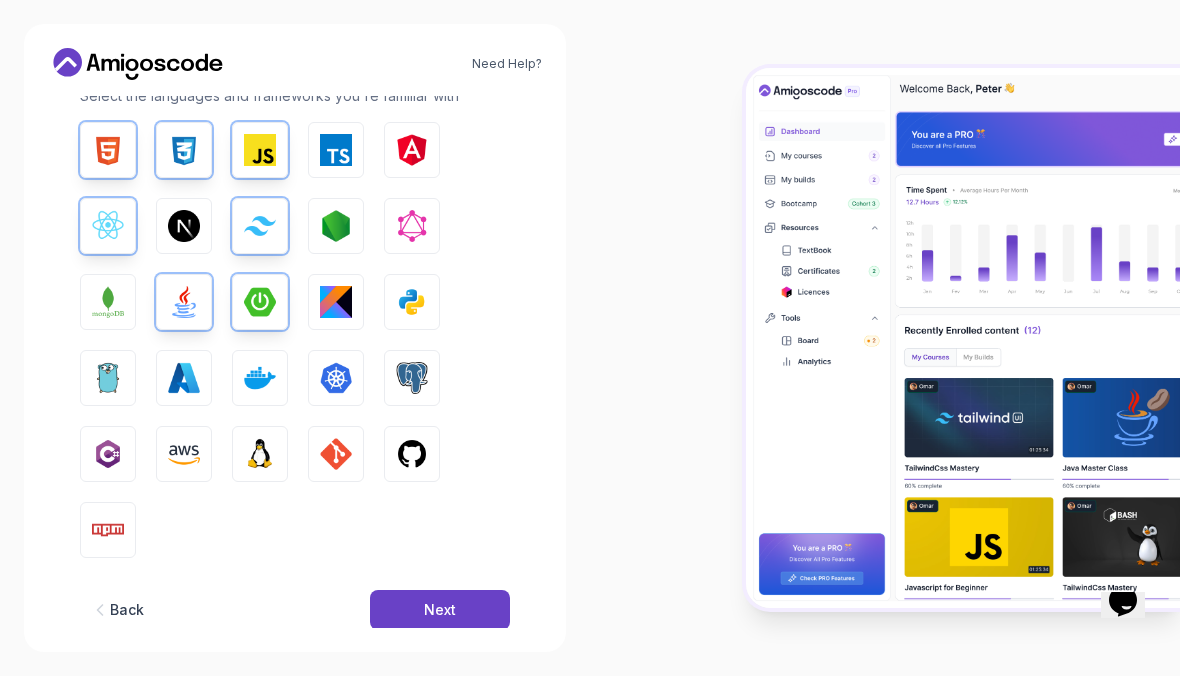 scroll, scrollTop: 318, scrollLeft: 0, axis: vertical 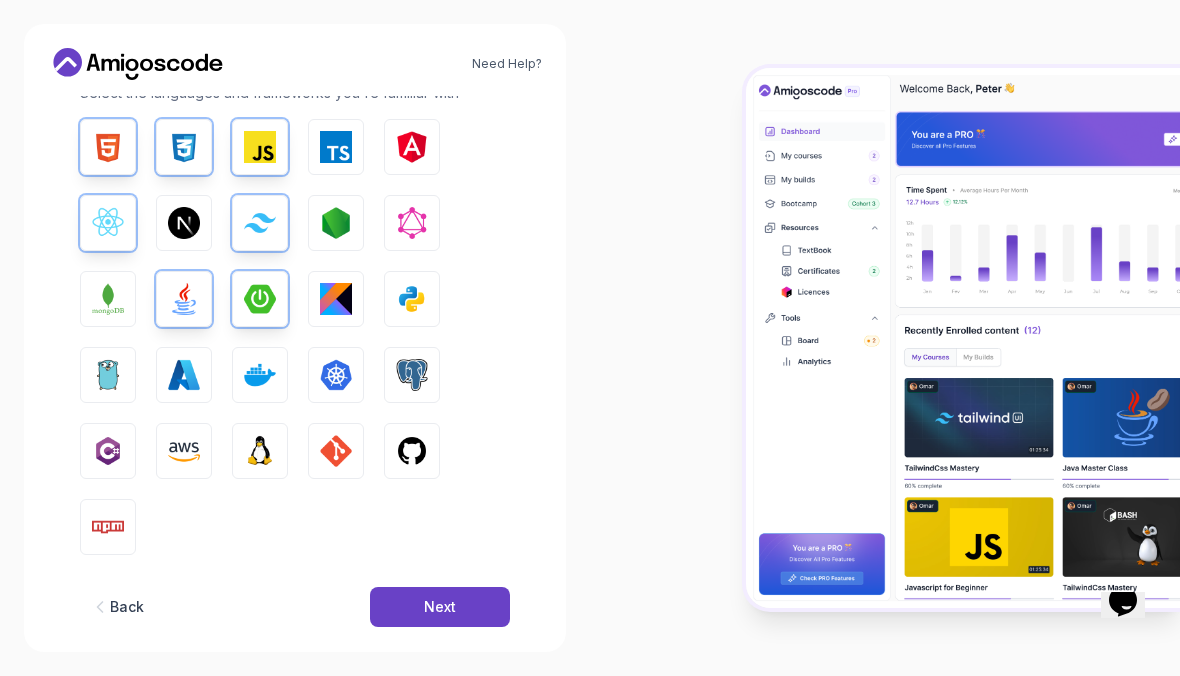click at bounding box center (336, 223) 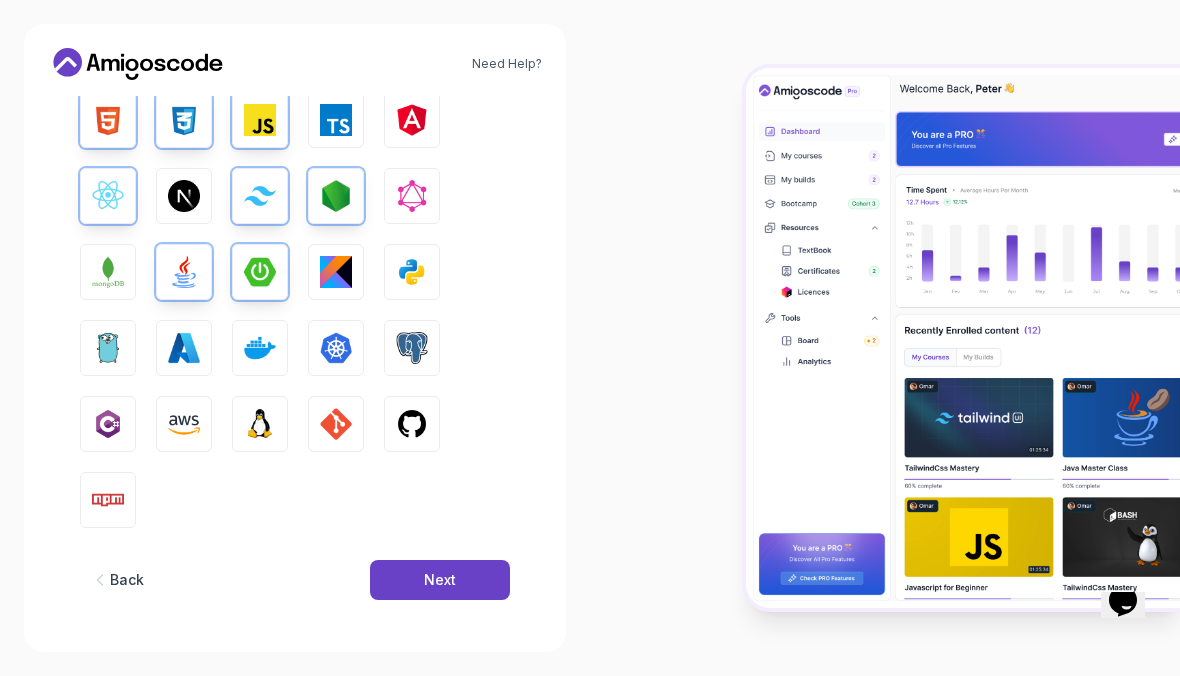 scroll, scrollTop: 342, scrollLeft: 0, axis: vertical 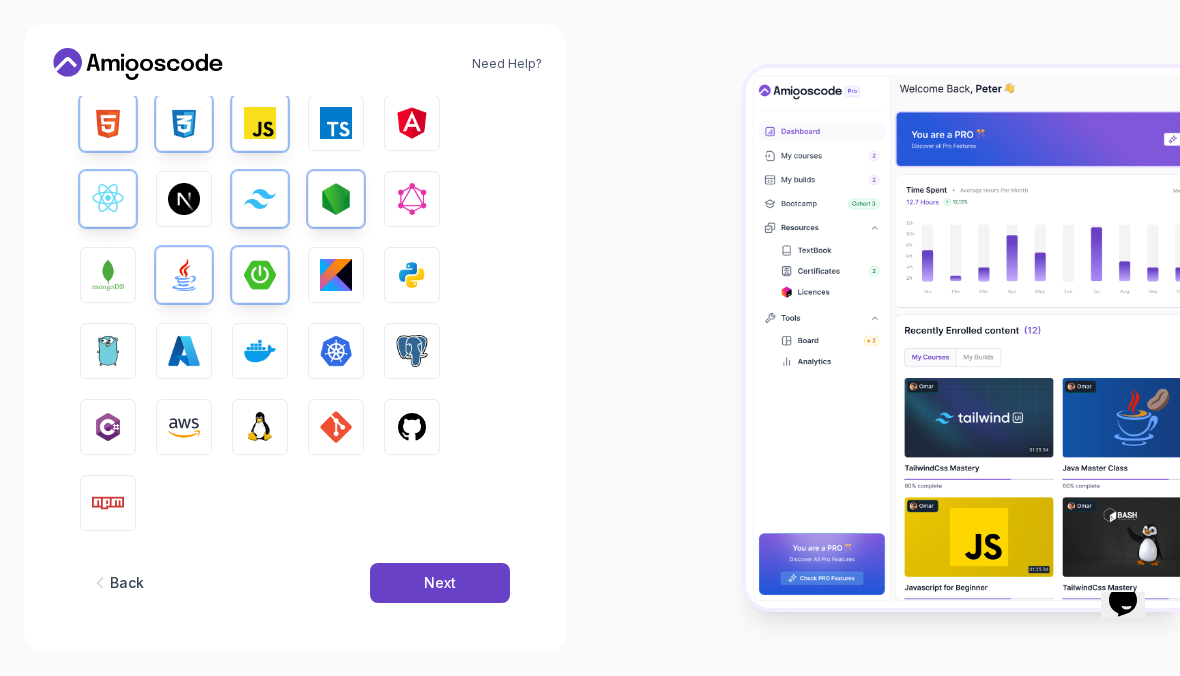 click at bounding box center [108, 503] 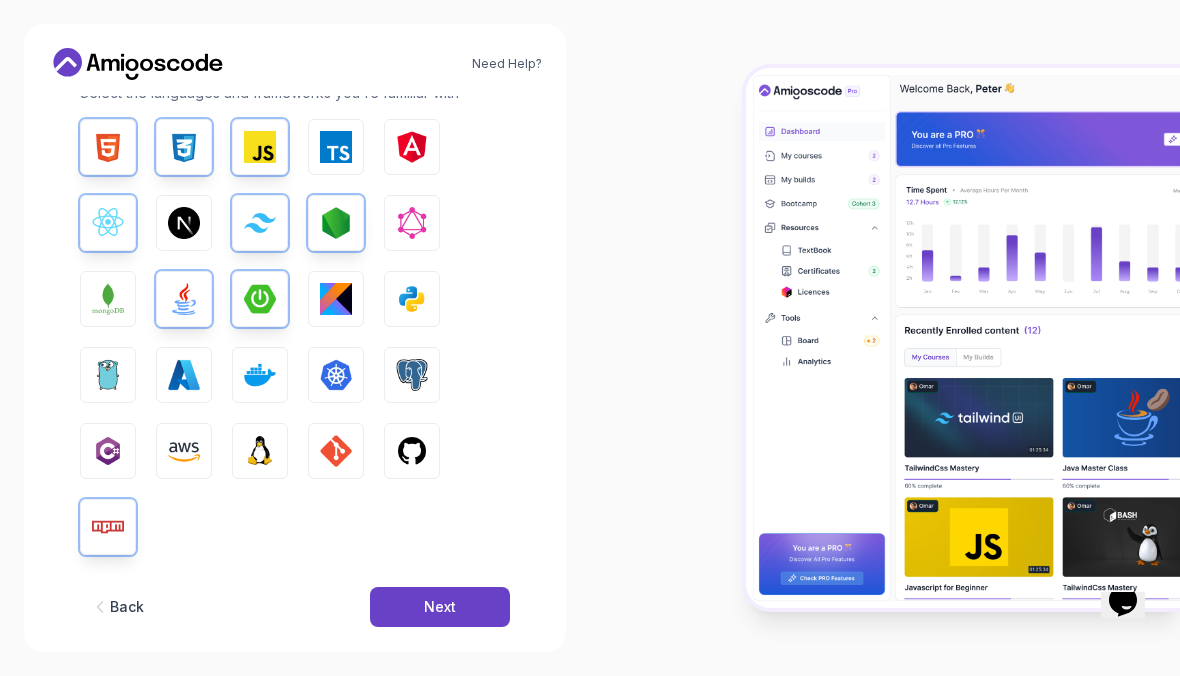 scroll, scrollTop: 313, scrollLeft: 0, axis: vertical 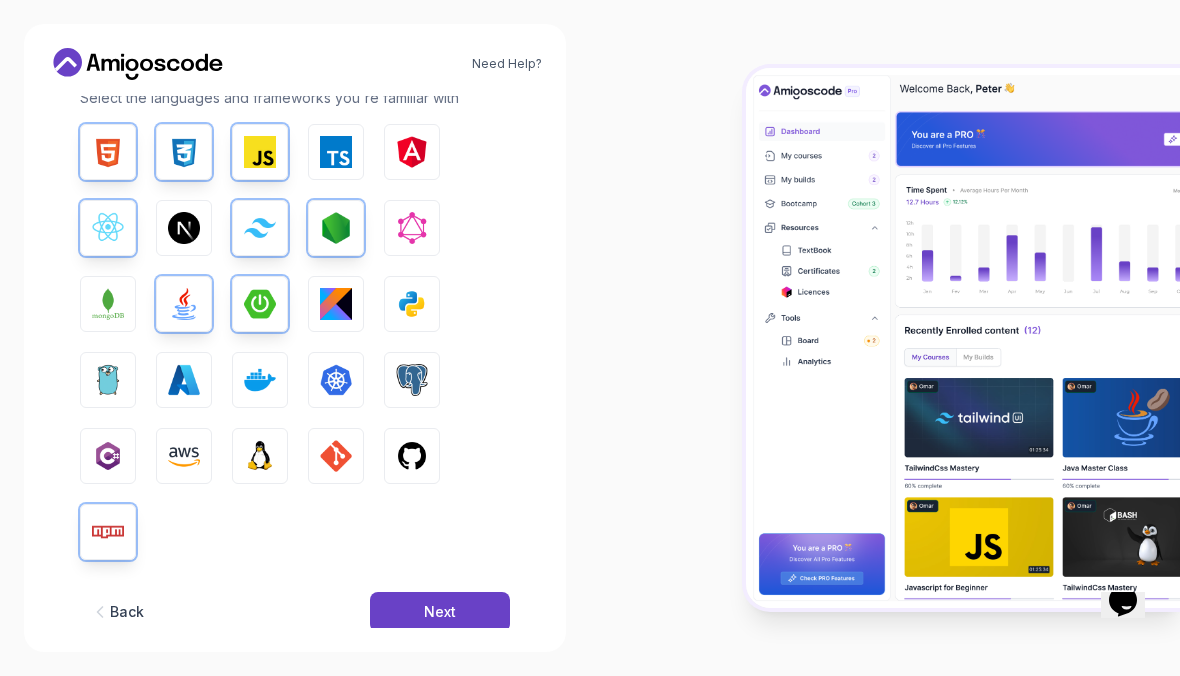 click at bounding box center [412, 456] 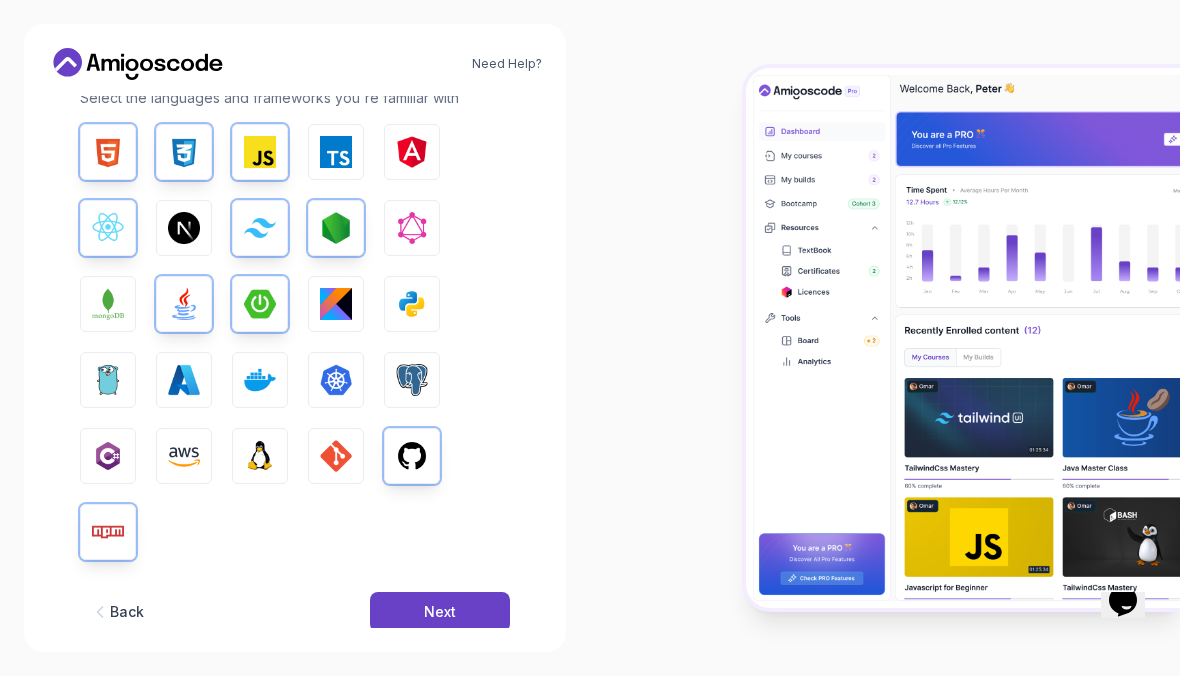 scroll, scrollTop: 311, scrollLeft: 0, axis: vertical 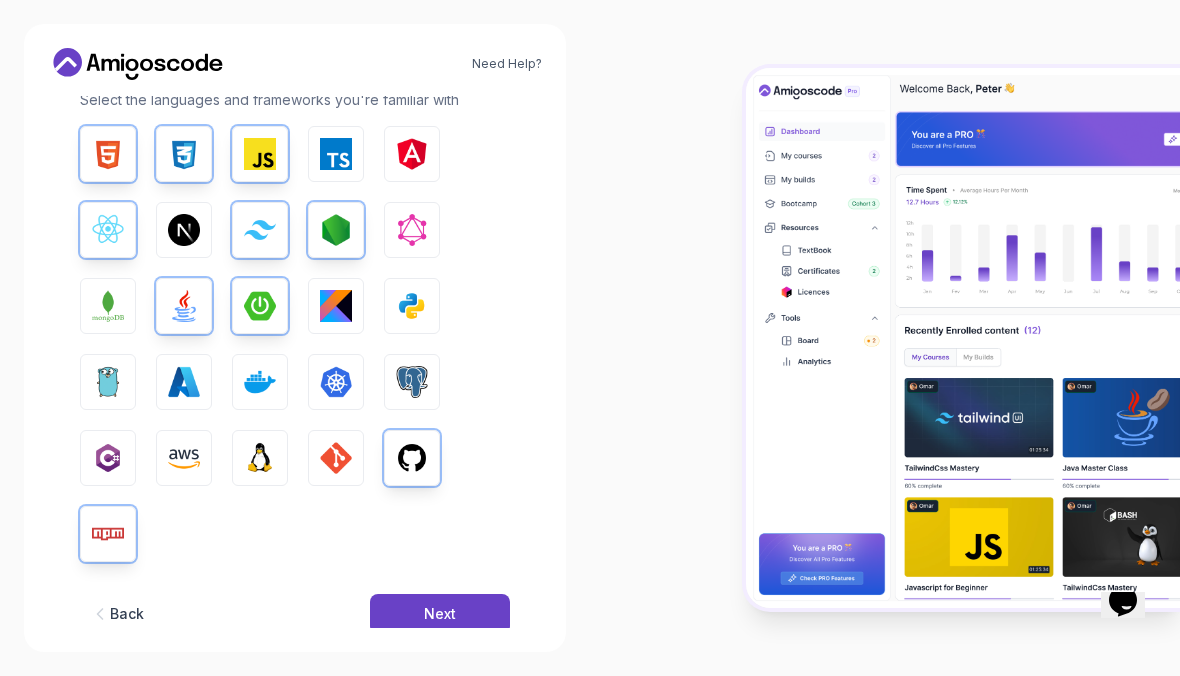 click at bounding box center [412, 306] 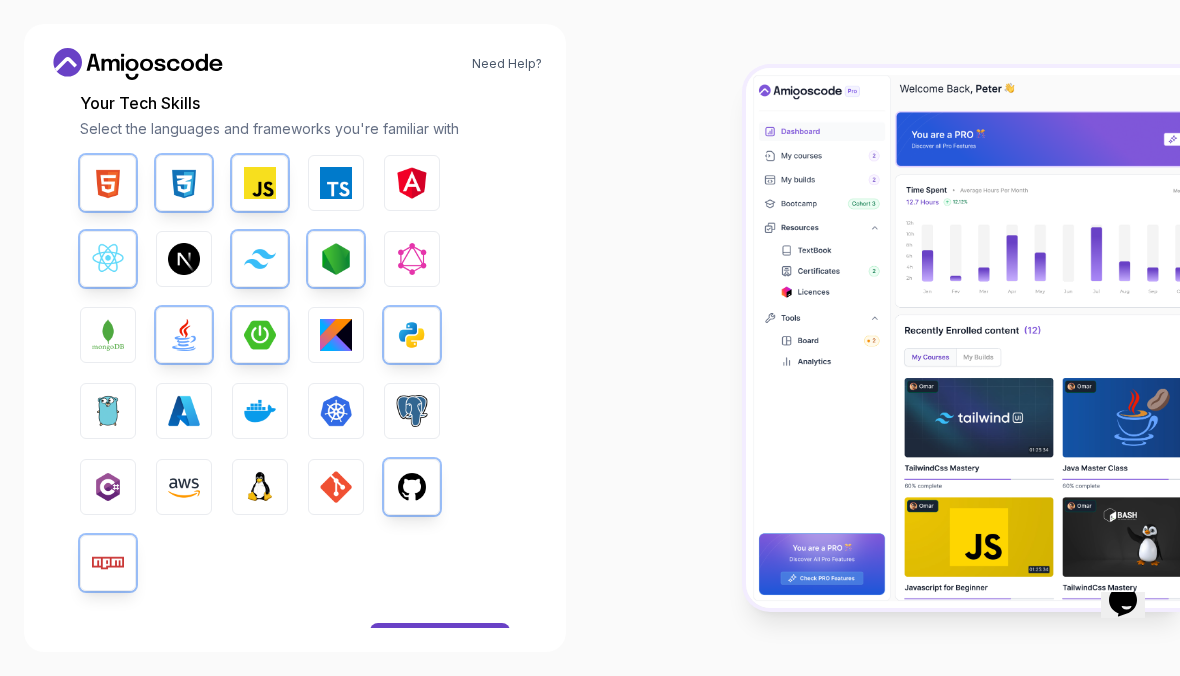 scroll, scrollTop: 281, scrollLeft: 0, axis: vertical 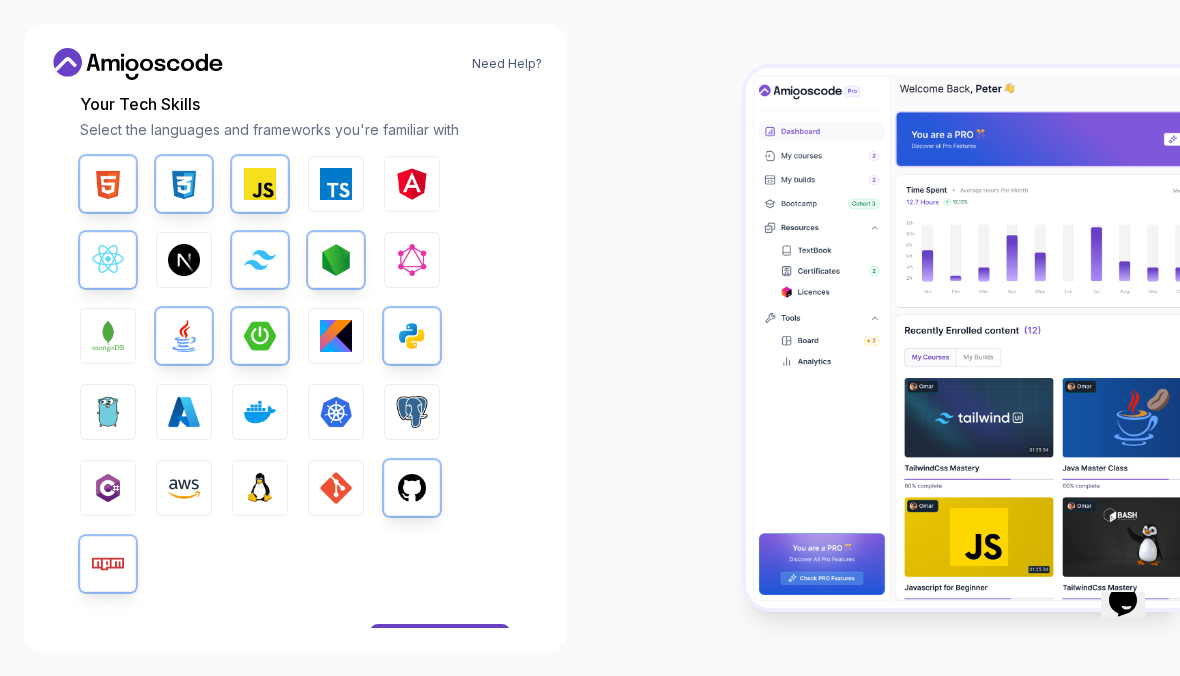 click on "PostgreSQL" at bounding box center (412, 412) 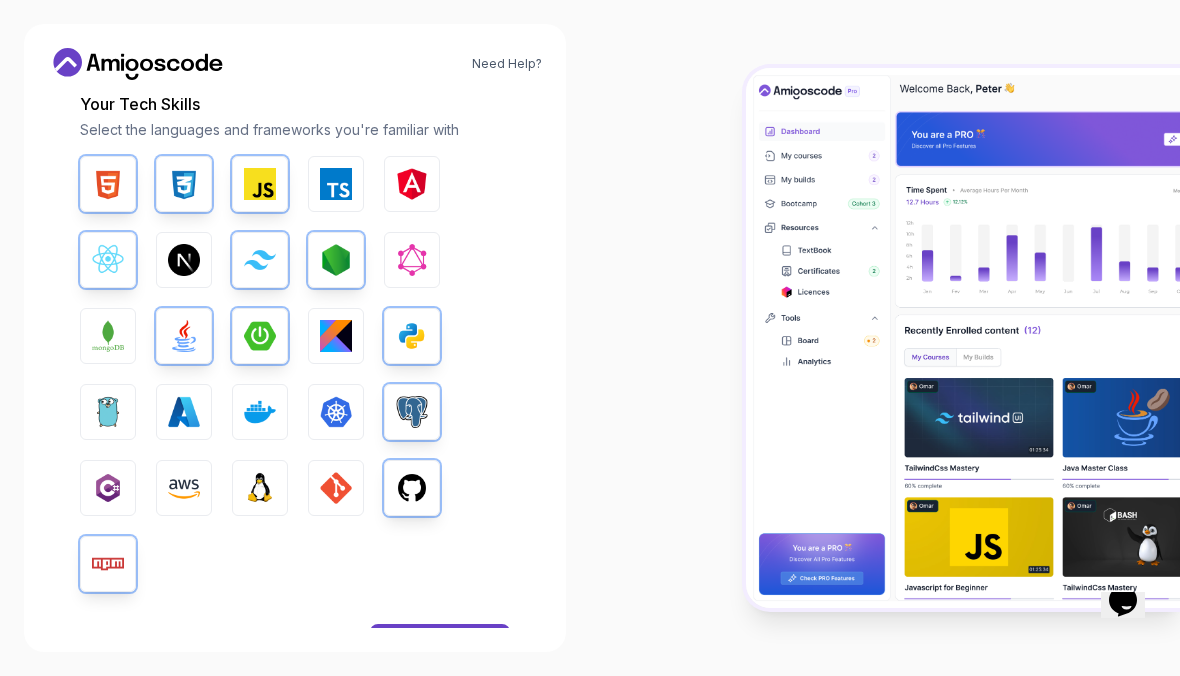 click at bounding box center [260, 412] 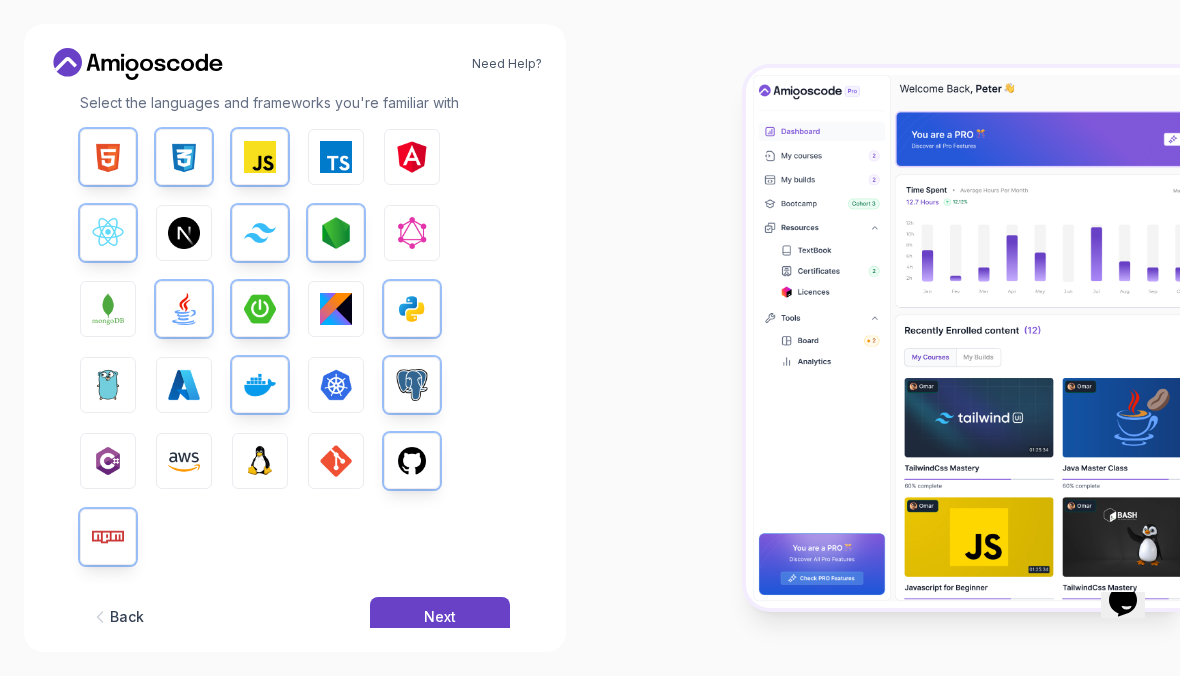 scroll, scrollTop: 306, scrollLeft: 0, axis: vertical 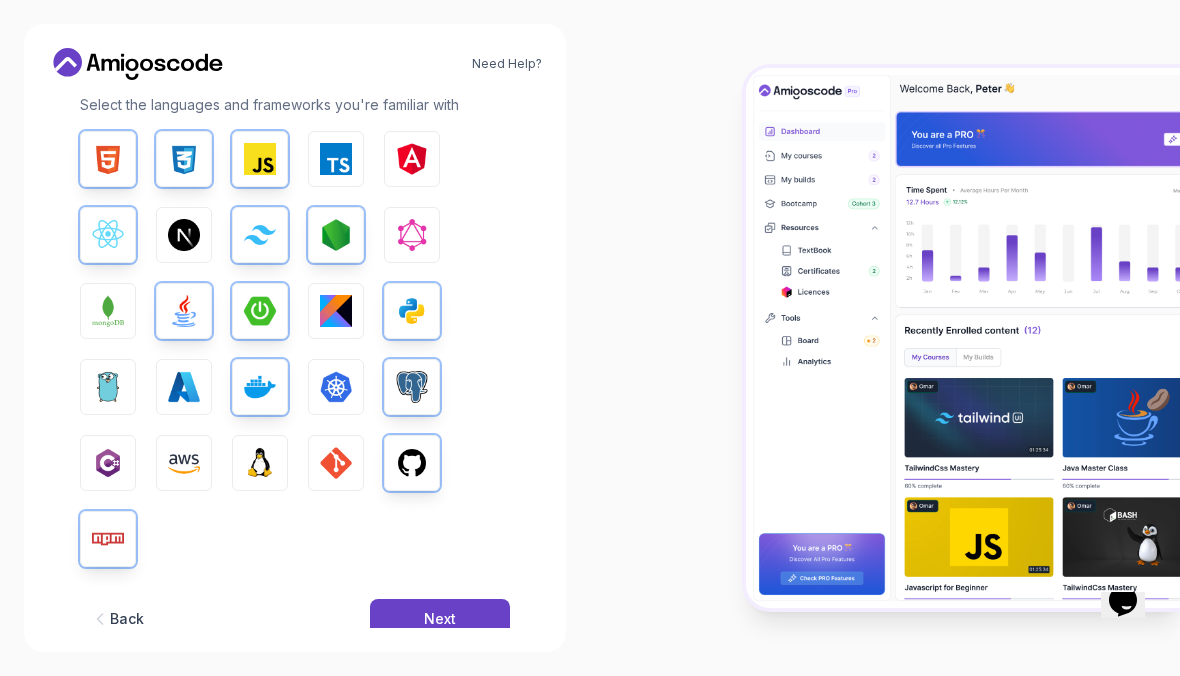click at bounding box center (108, 311) 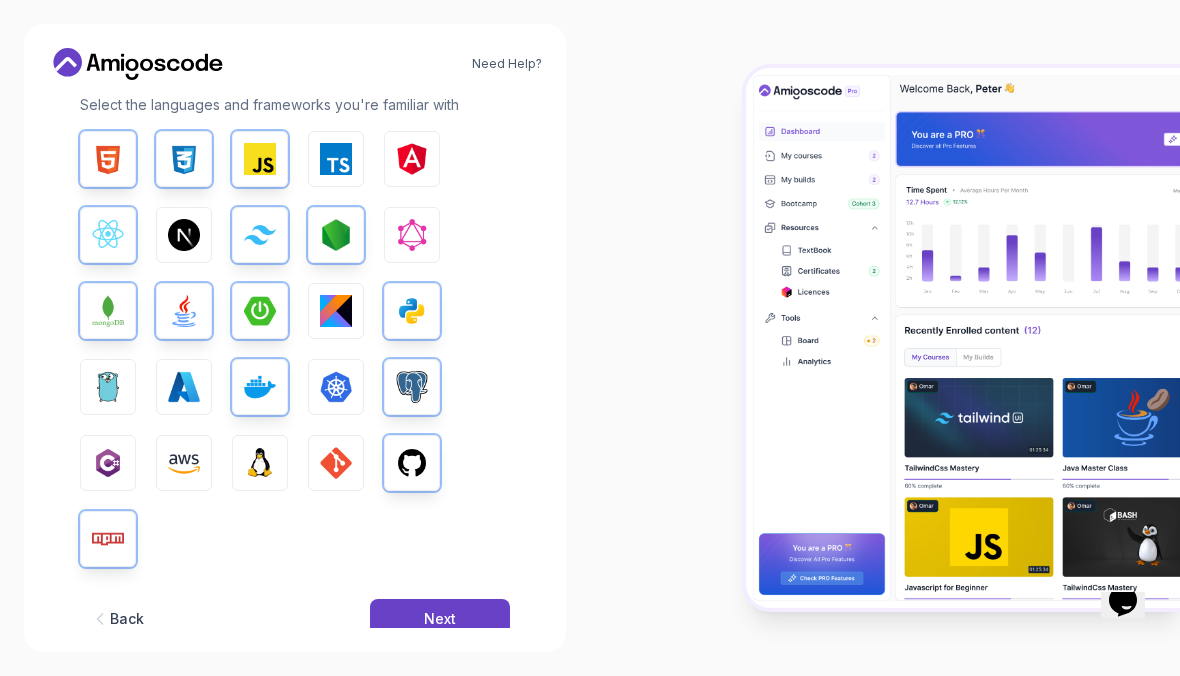 click at bounding box center [336, 463] 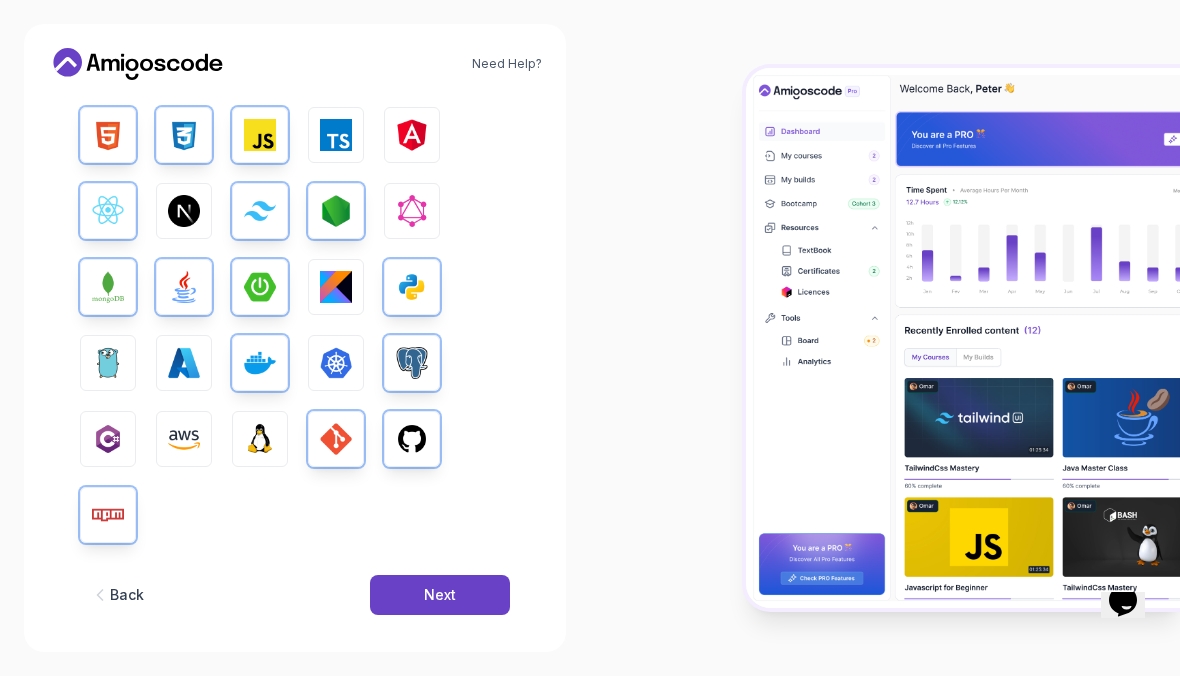 scroll, scrollTop: 332, scrollLeft: 0, axis: vertical 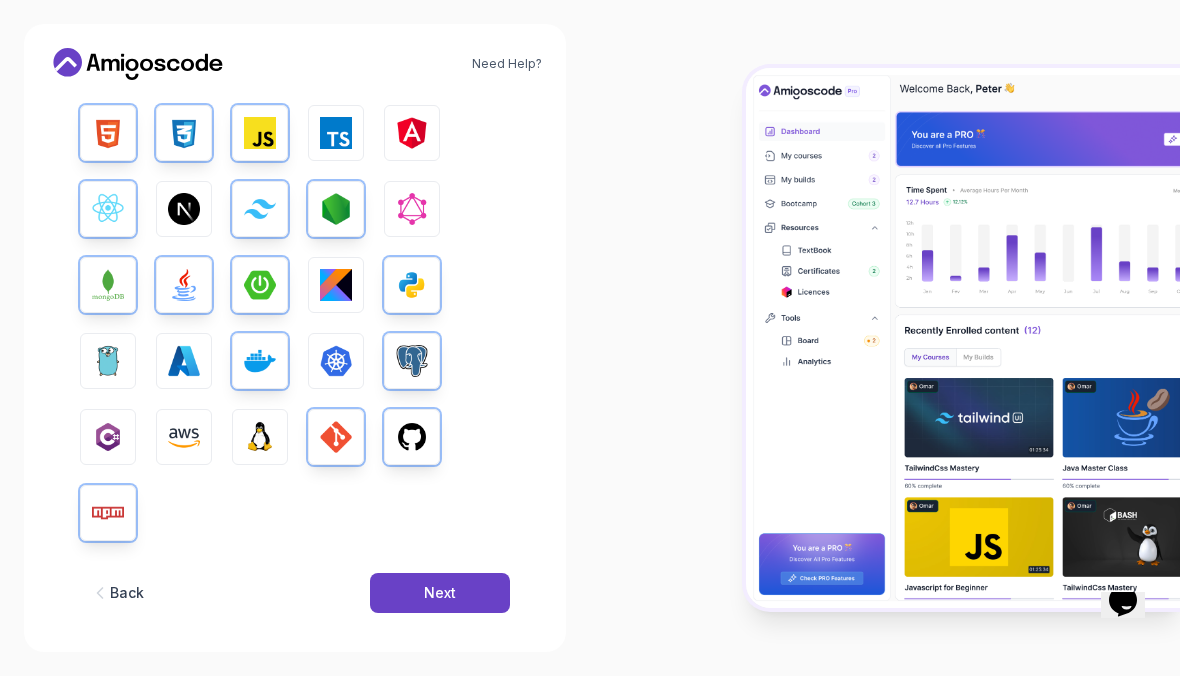 click on "Next" at bounding box center [440, 593] 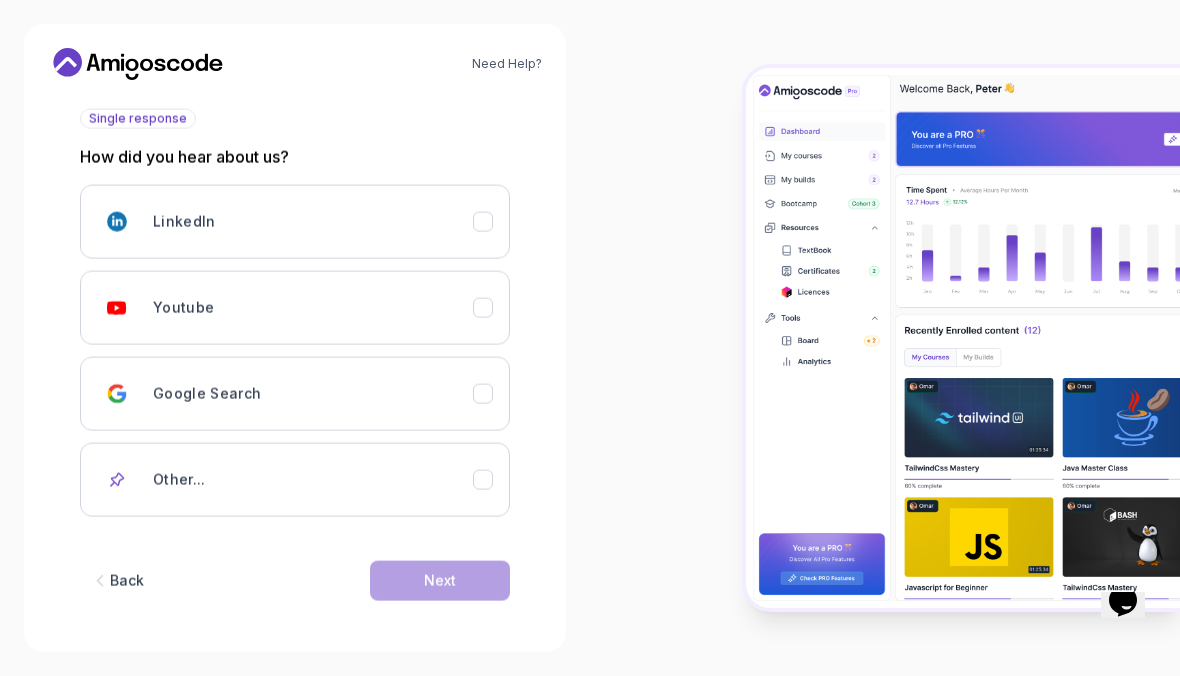 scroll, scrollTop: 233, scrollLeft: 0, axis: vertical 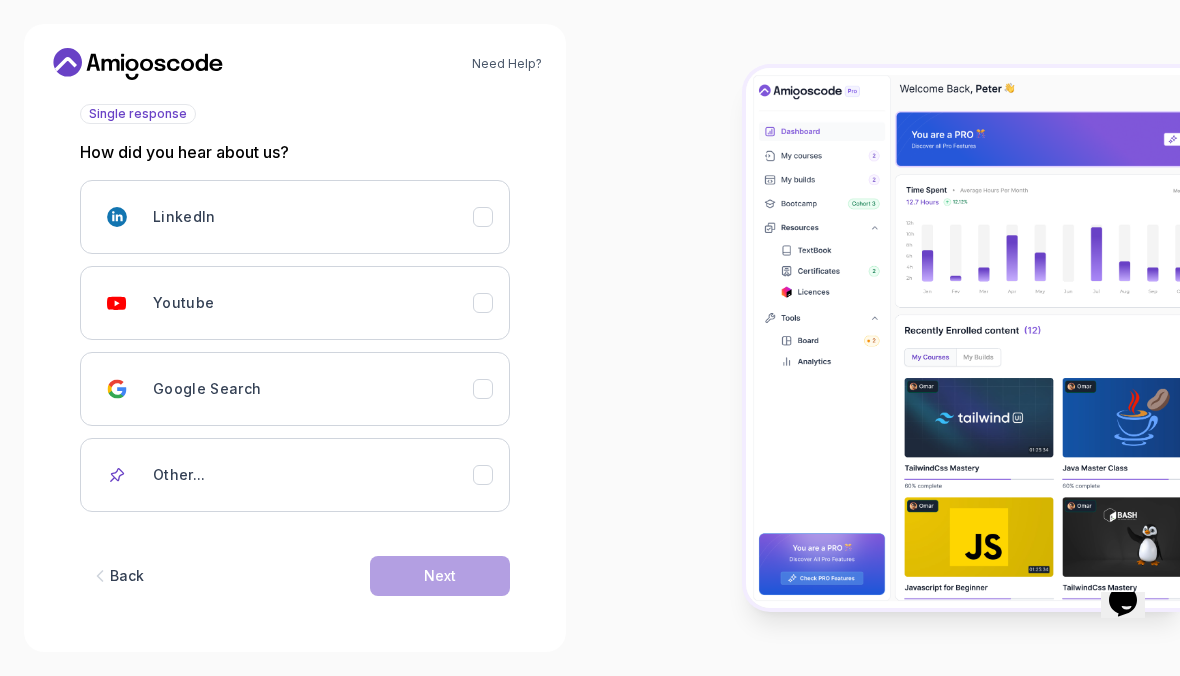 click on "Youtube" at bounding box center (313, 303) 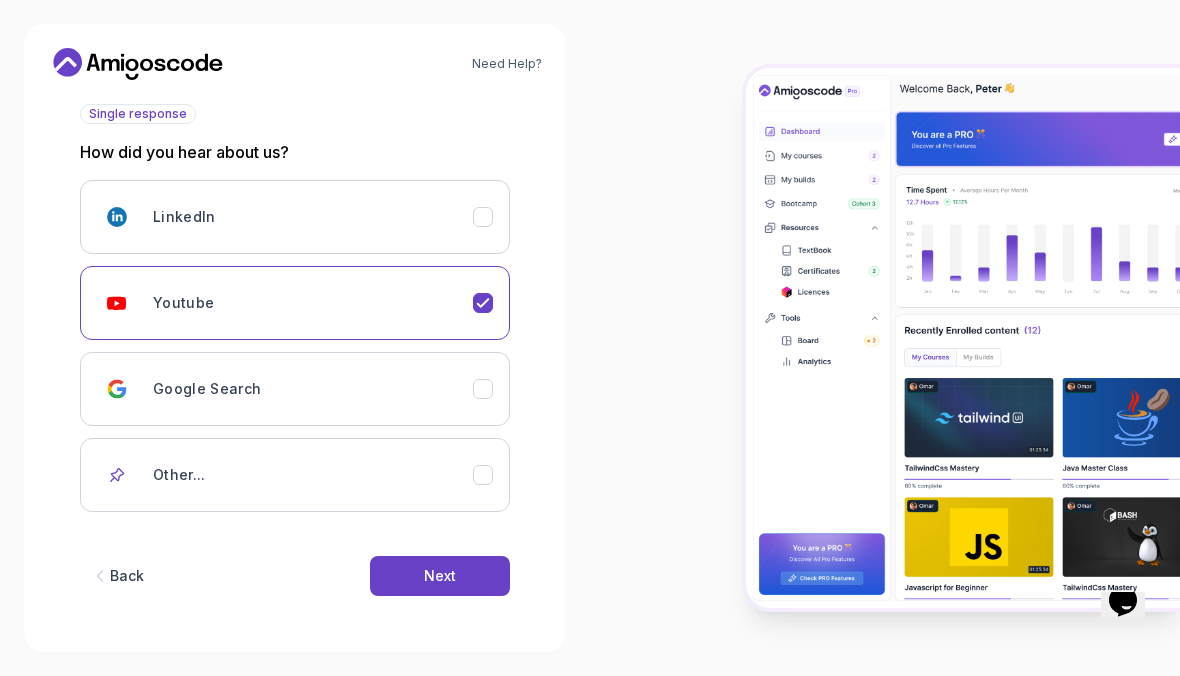 click on "Next" at bounding box center (440, 576) 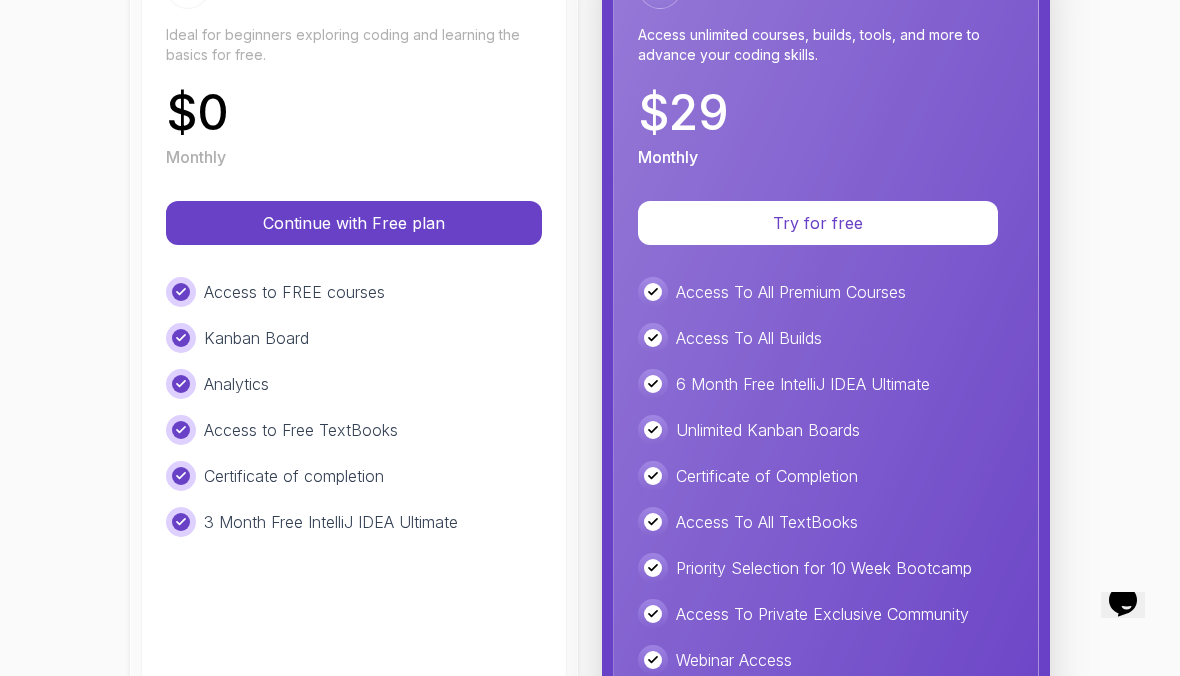 scroll, scrollTop: 308, scrollLeft: 0, axis: vertical 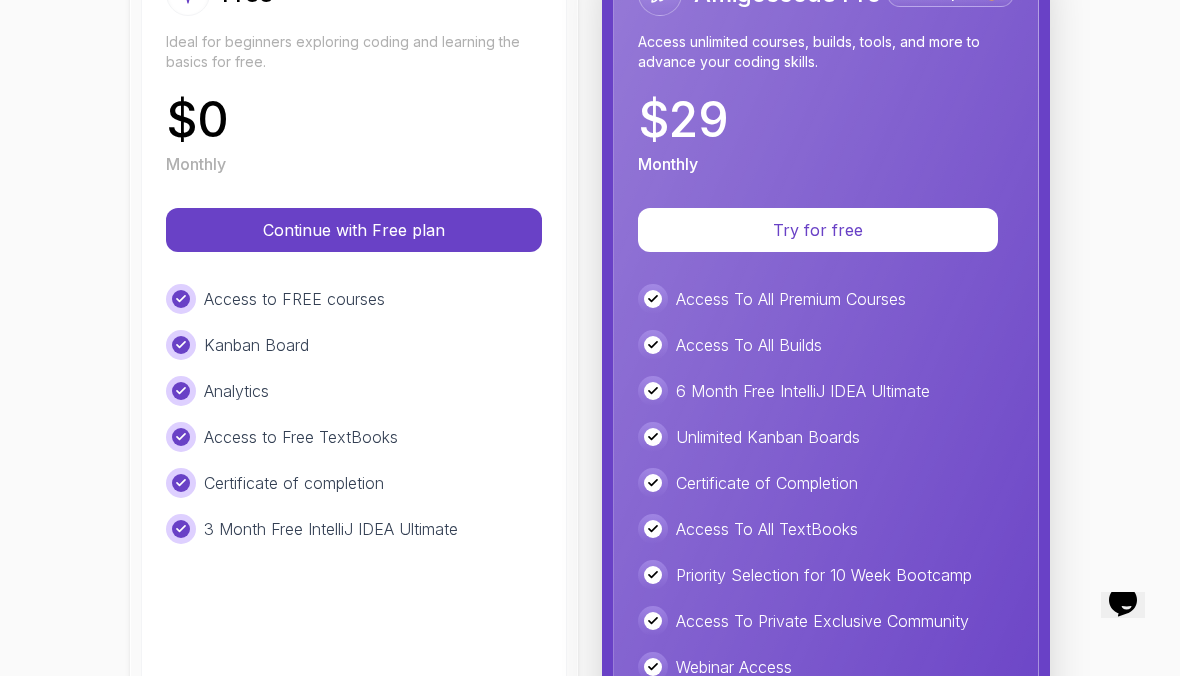 click on "Continue with Free plan" at bounding box center (354, 230) 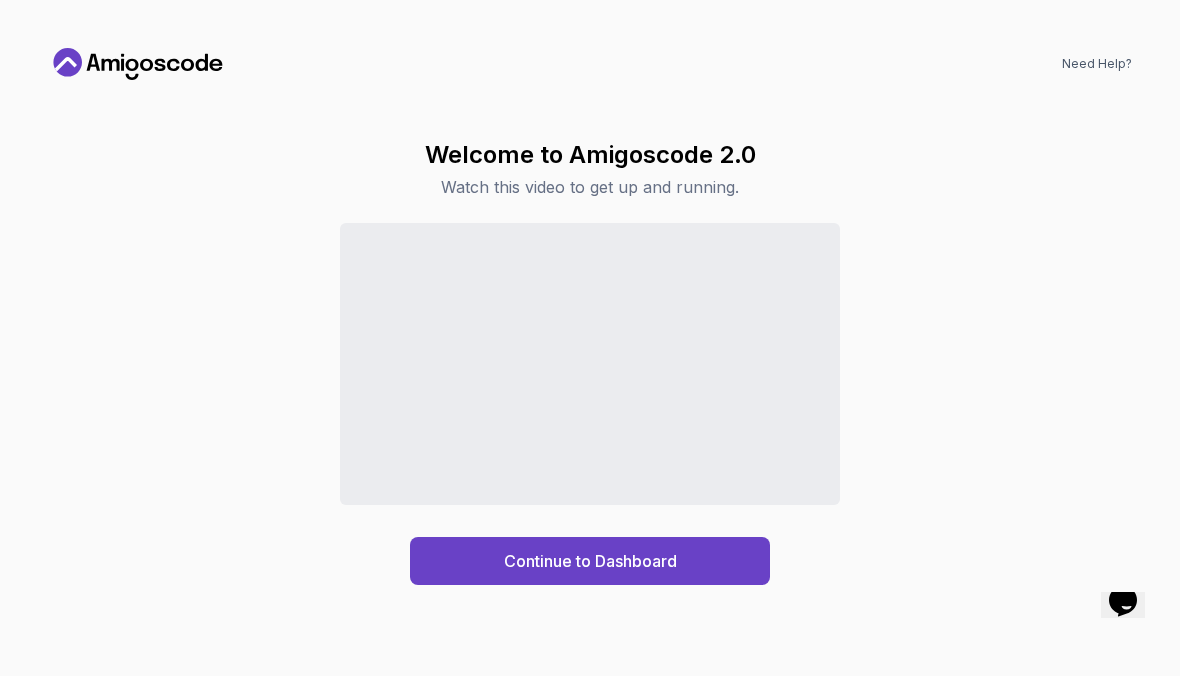 click on "Continue to Dashboard" at bounding box center (590, 561) 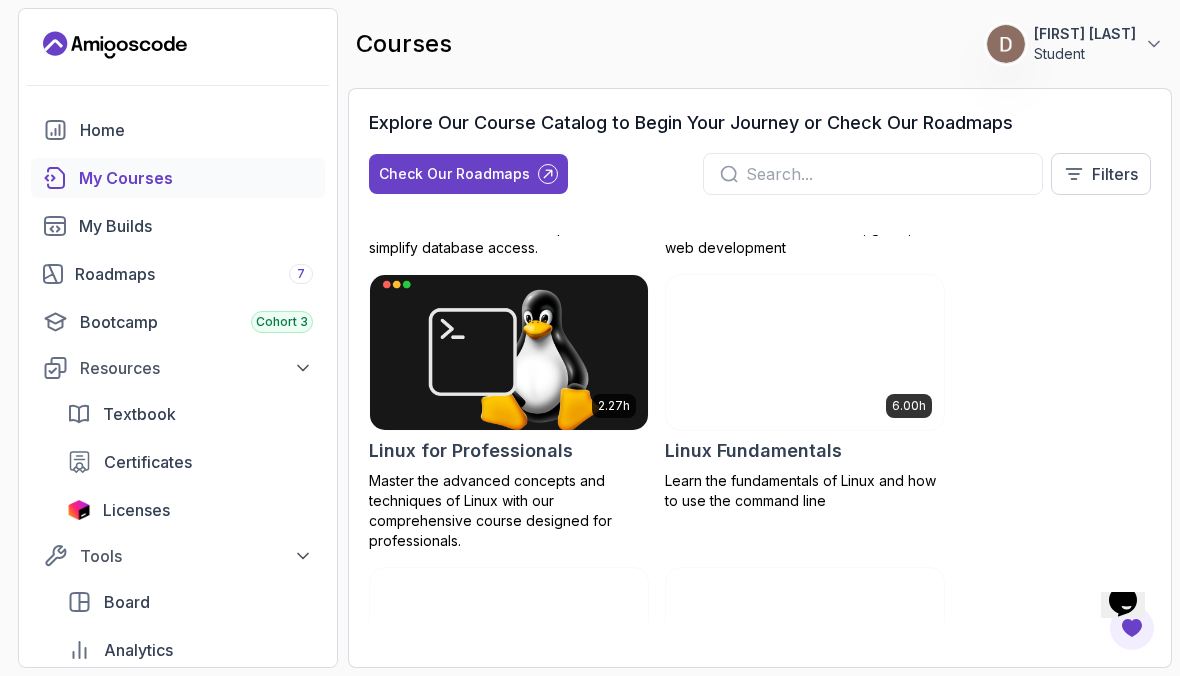 scroll, scrollTop: 4082, scrollLeft: 0, axis: vertical 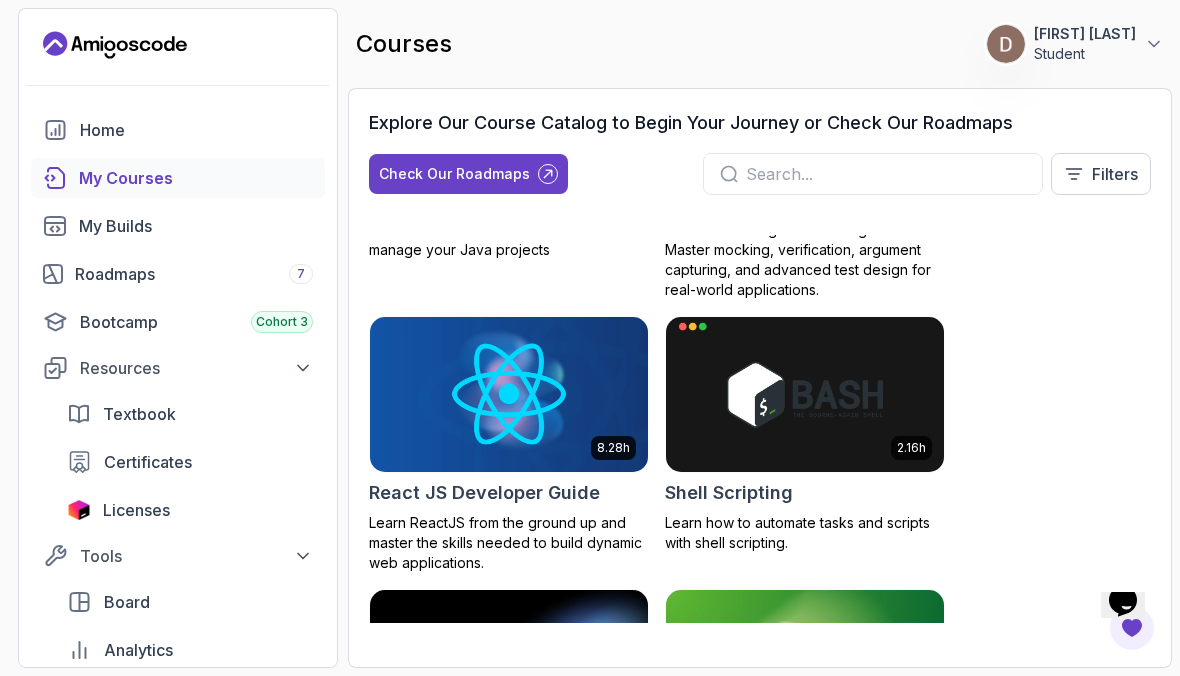 click at bounding box center [873, 174] 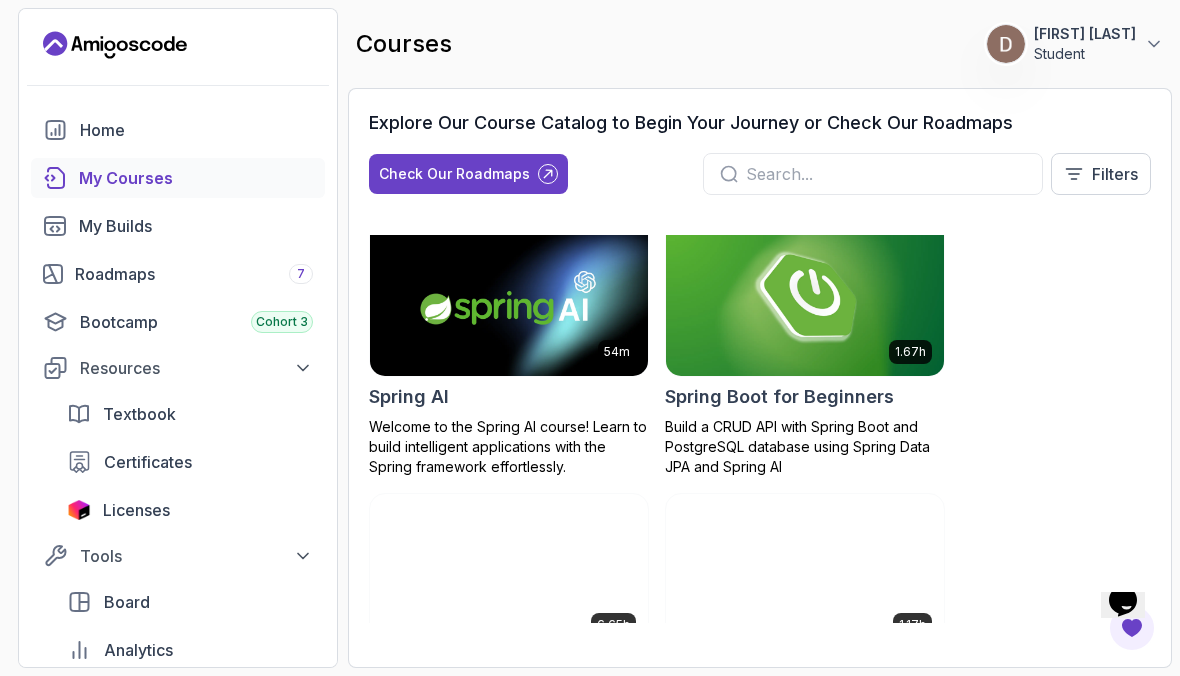 scroll, scrollTop: 4997, scrollLeft: 0, axis: vertical 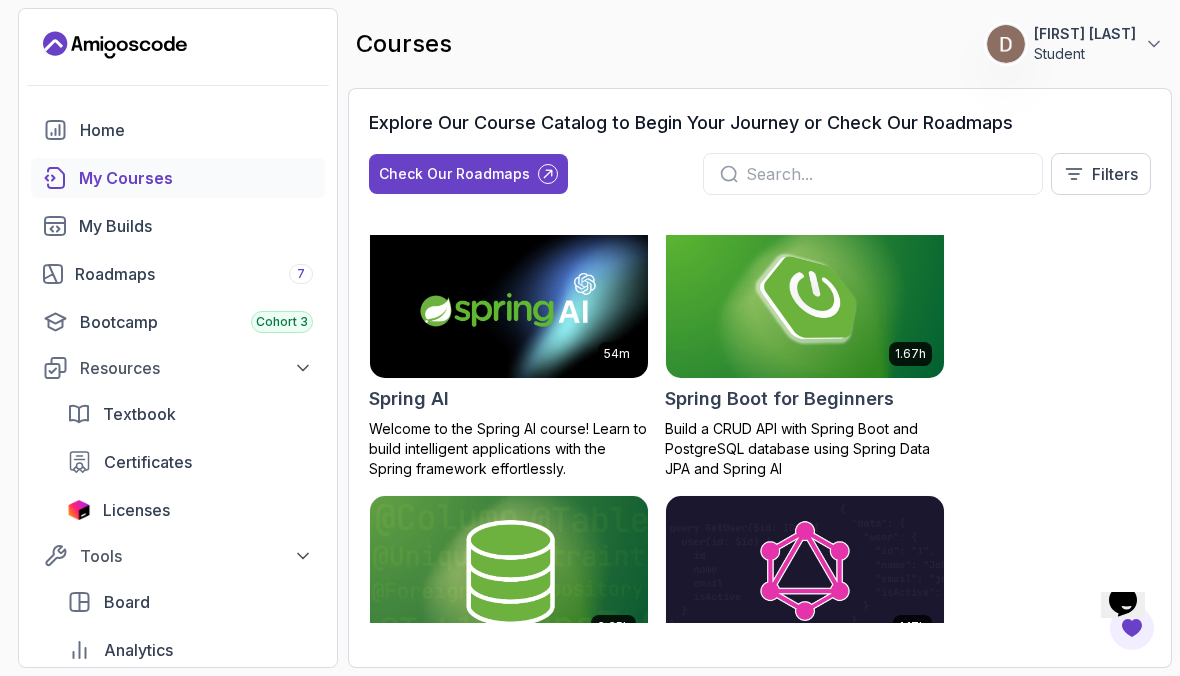 click at bounding box center (805, 300) 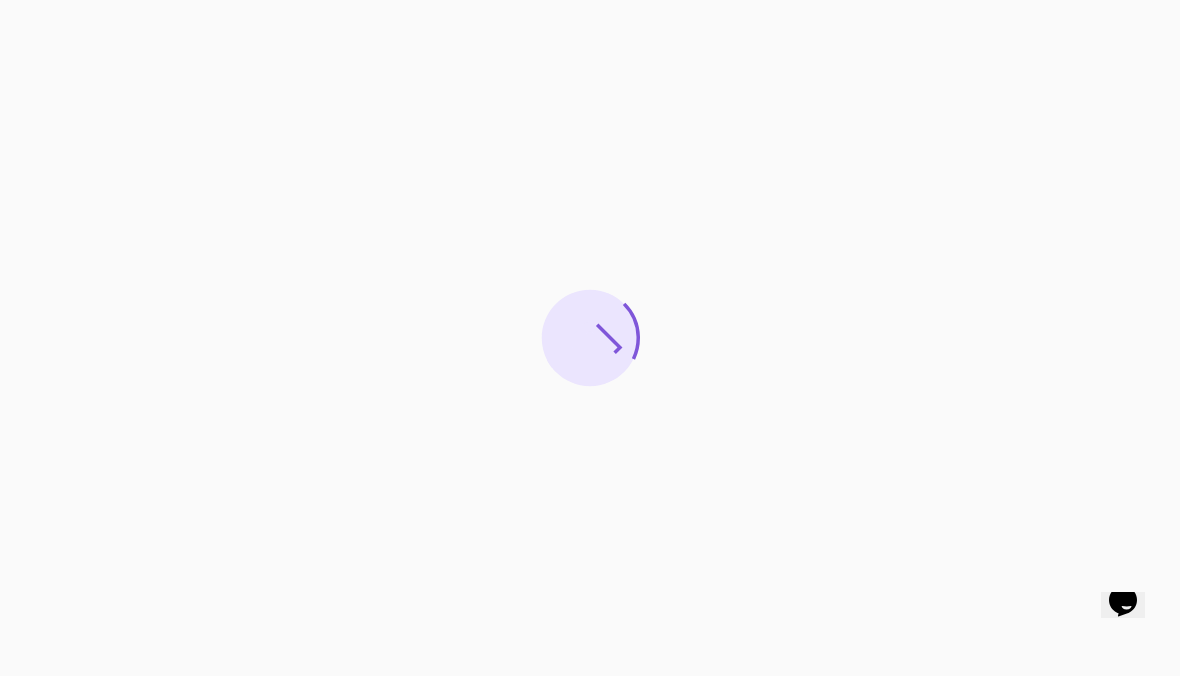 click at bounding box center [590, 338] 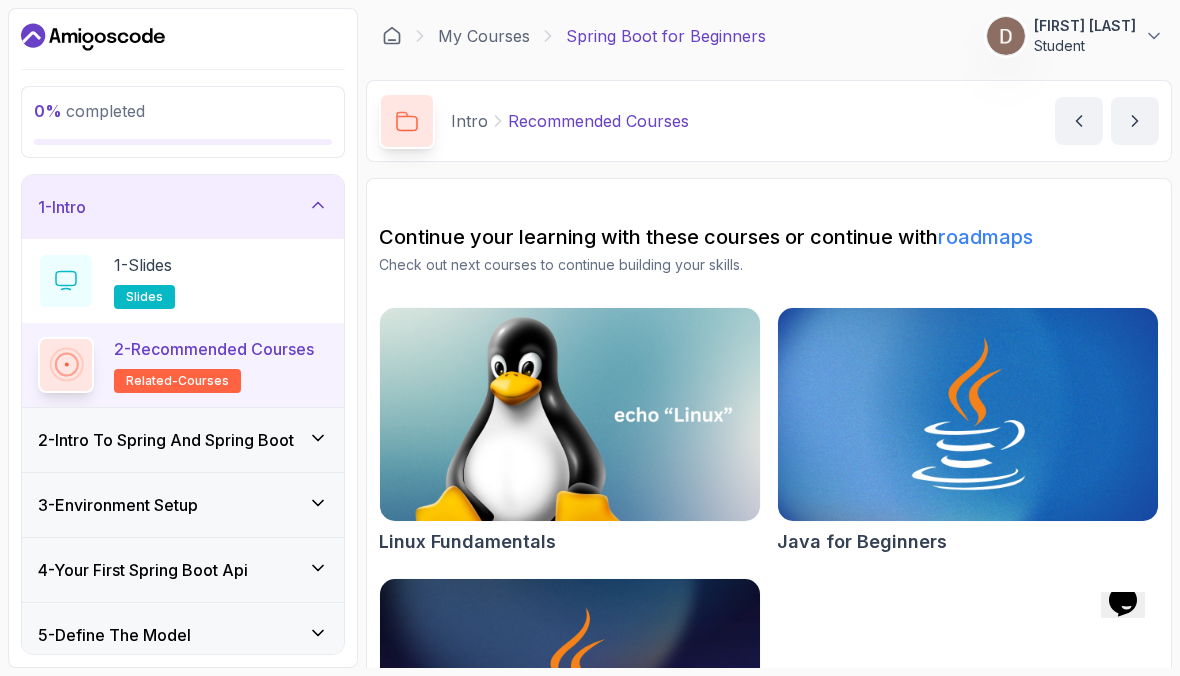 click 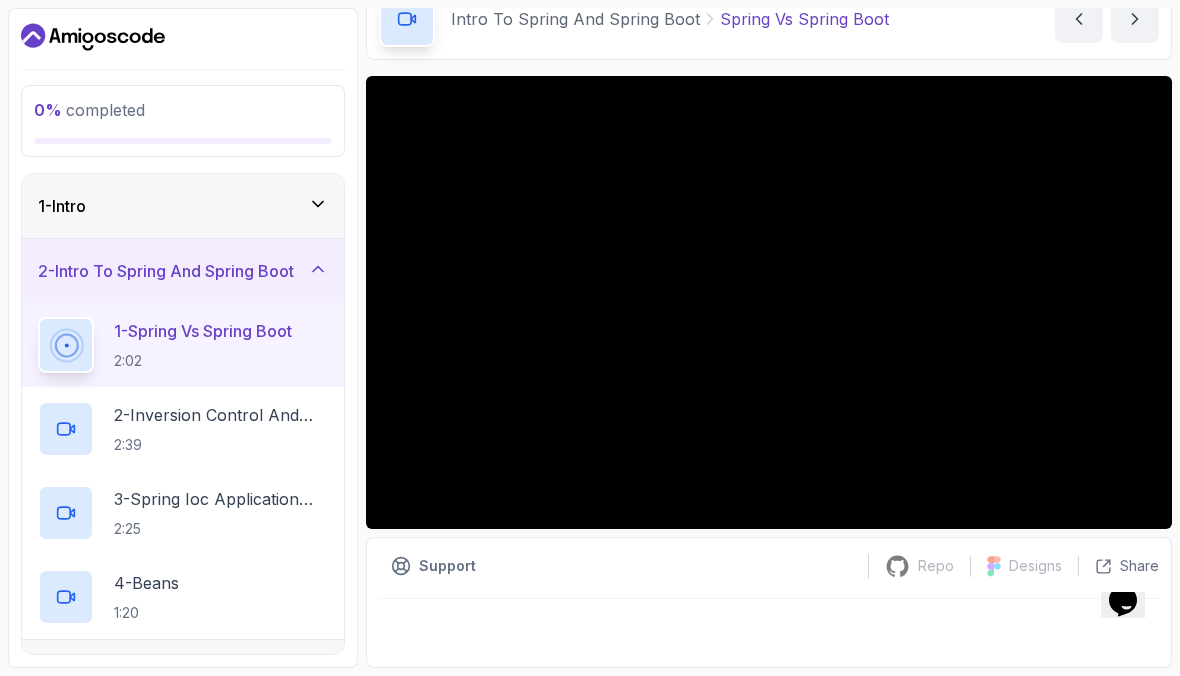 scroll, scrollTop: 102, scrollLeft: 0, axis: vertical 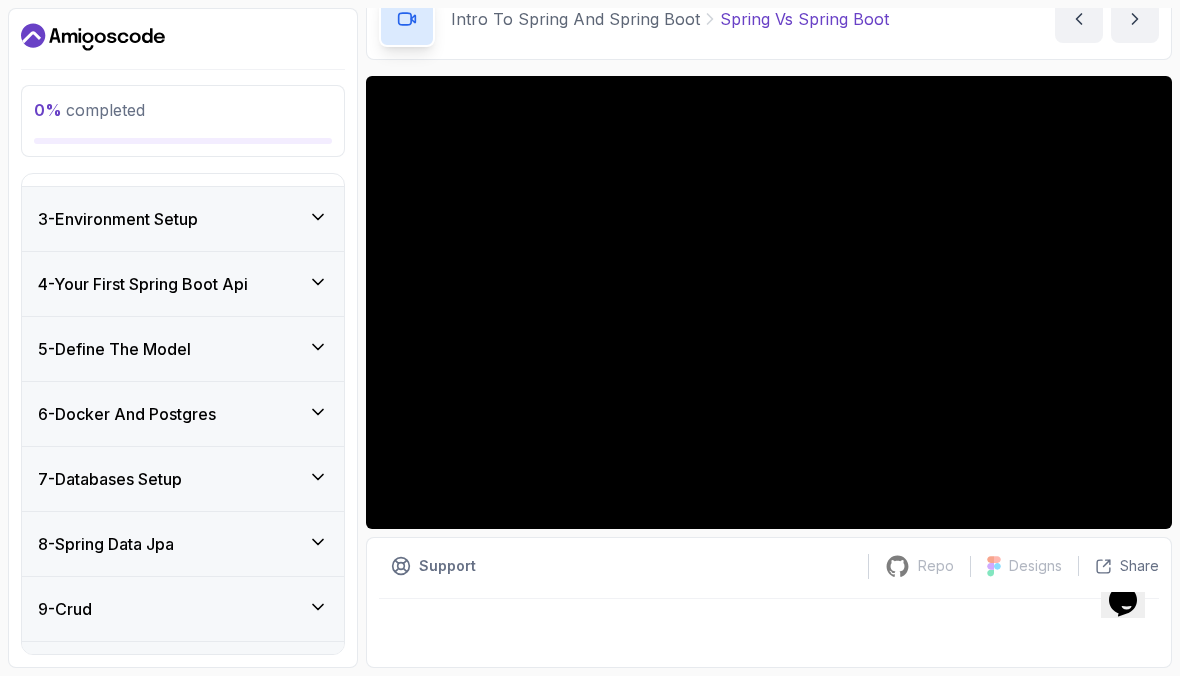 click 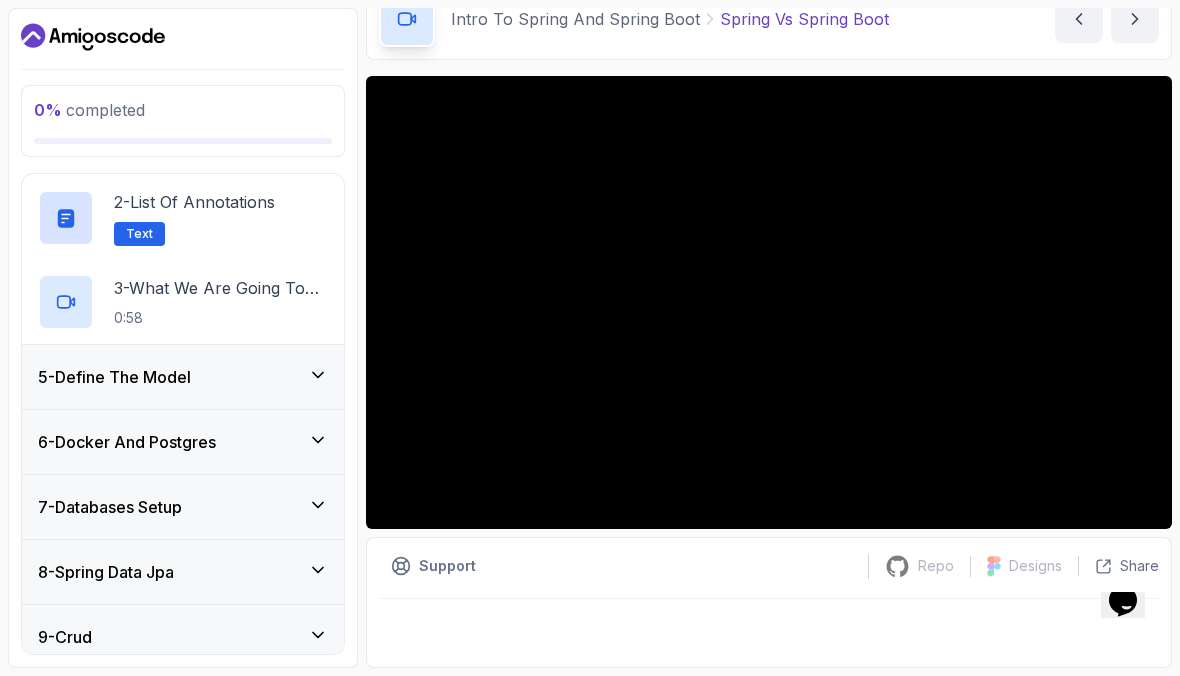 scroll, scrollTop: 356, scrollLeft: 0, axis: vertical 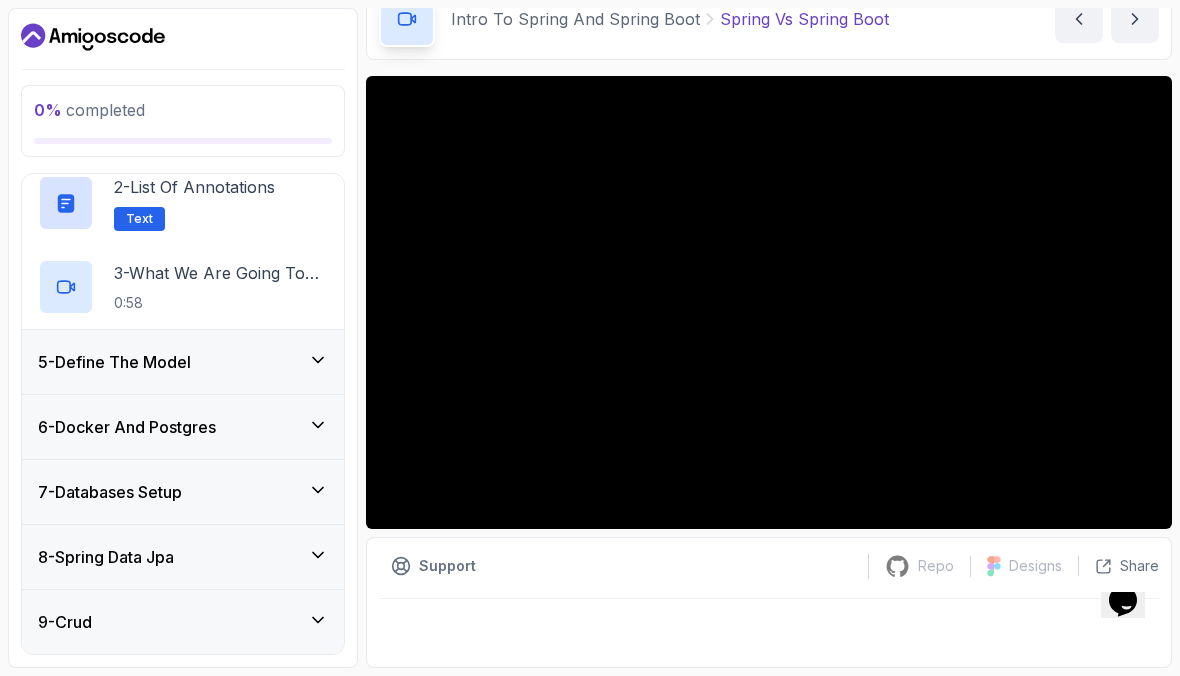 click 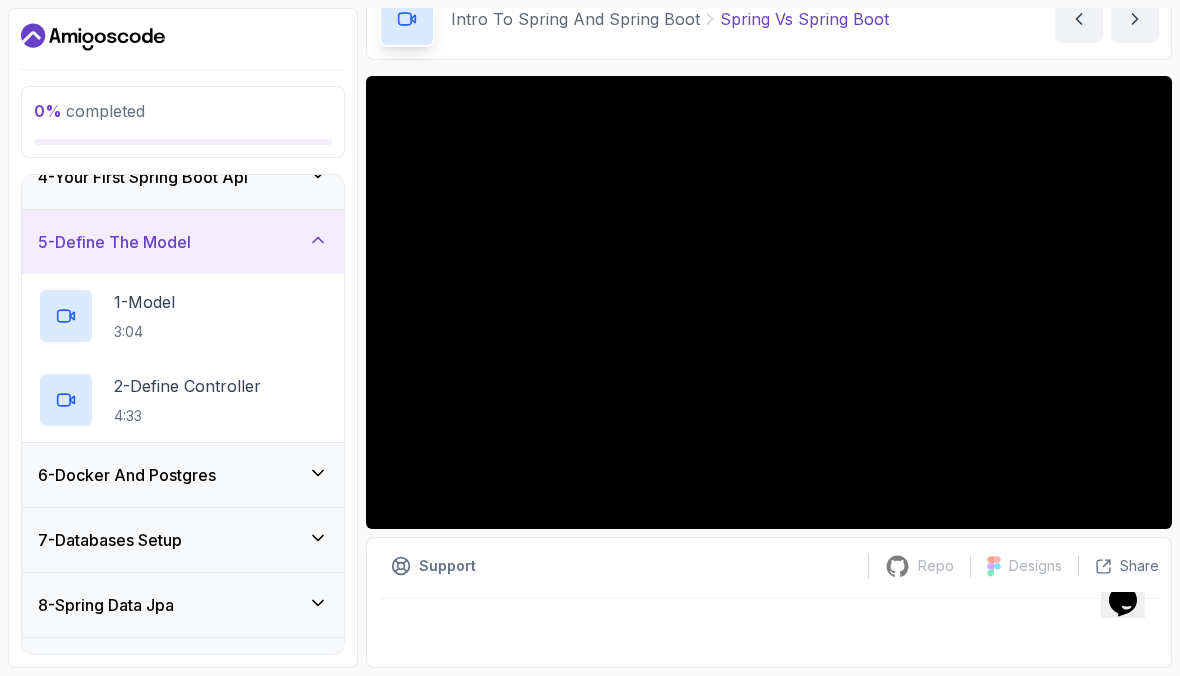 scroll, scrollTop: 222, scrollLeft: 0, axis: vertical 